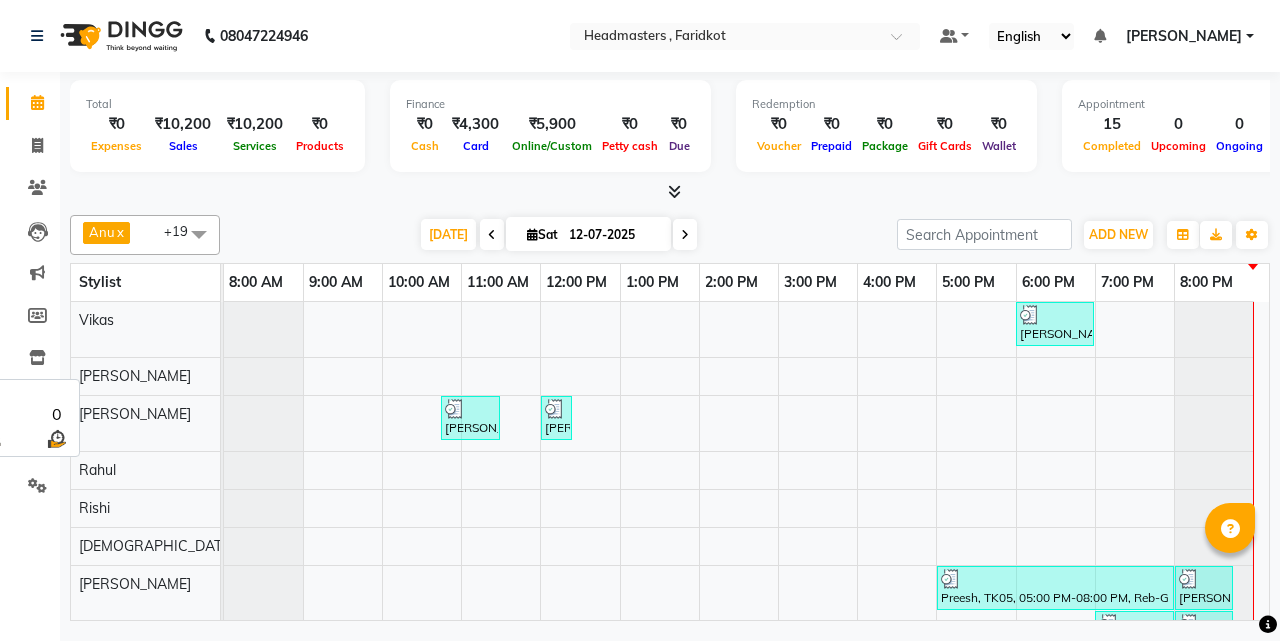 scroll, scrollTop: 0, scrollLeft: 0, axis: both 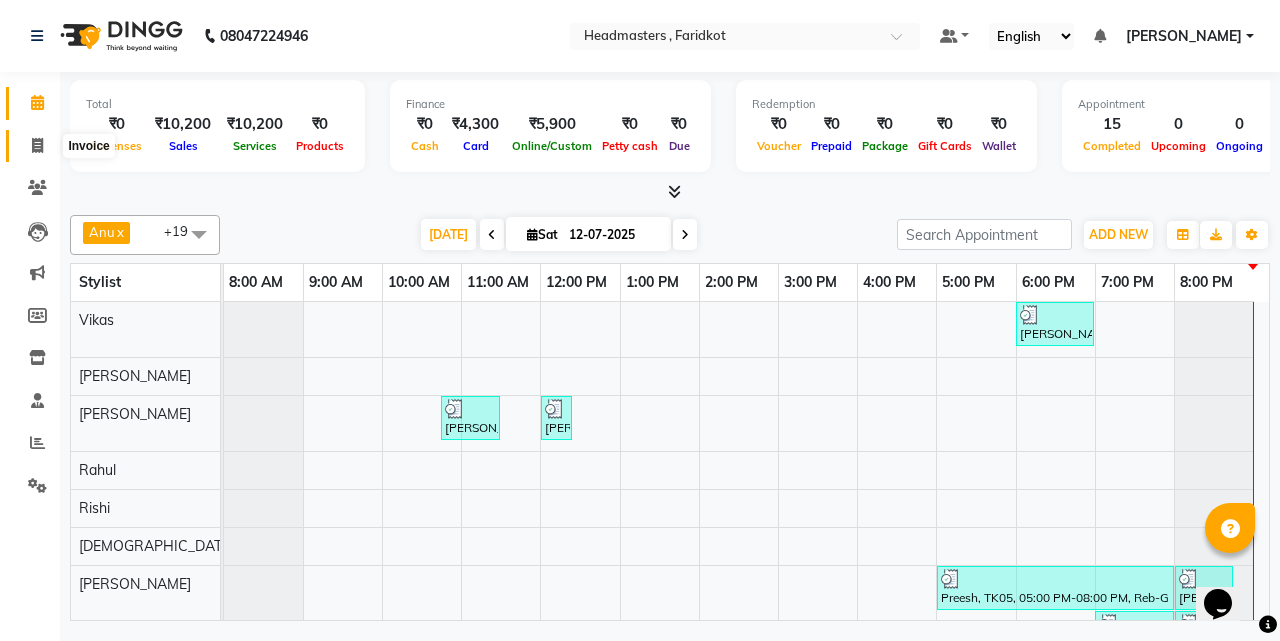 click 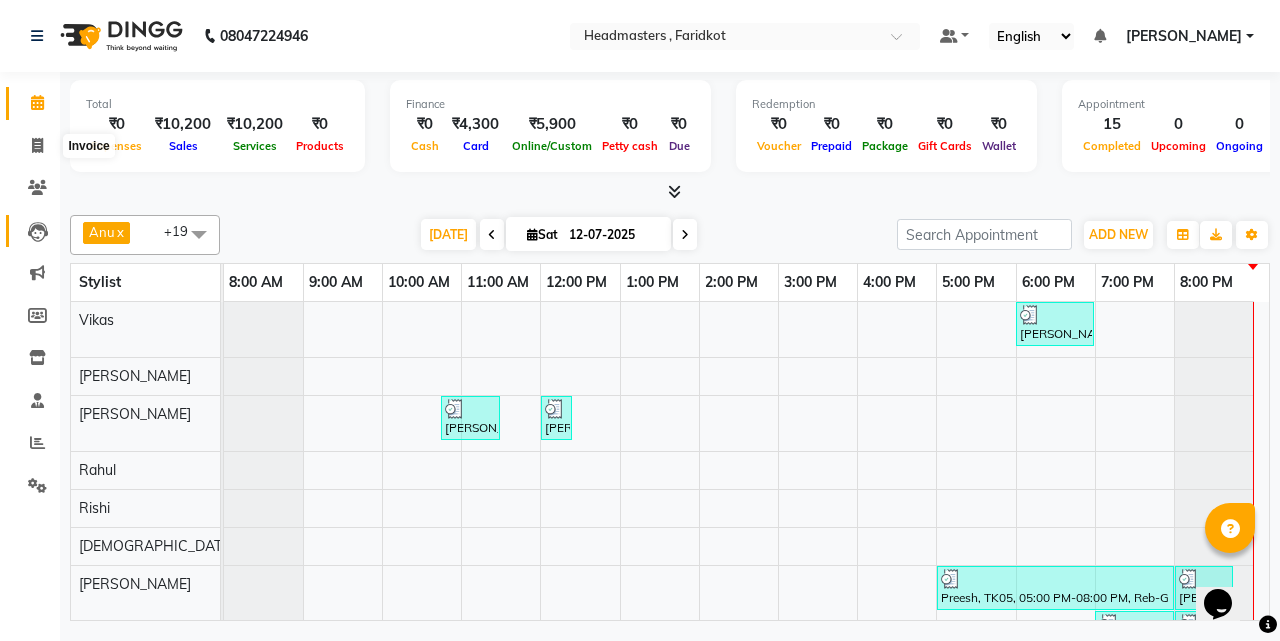 select on "service" 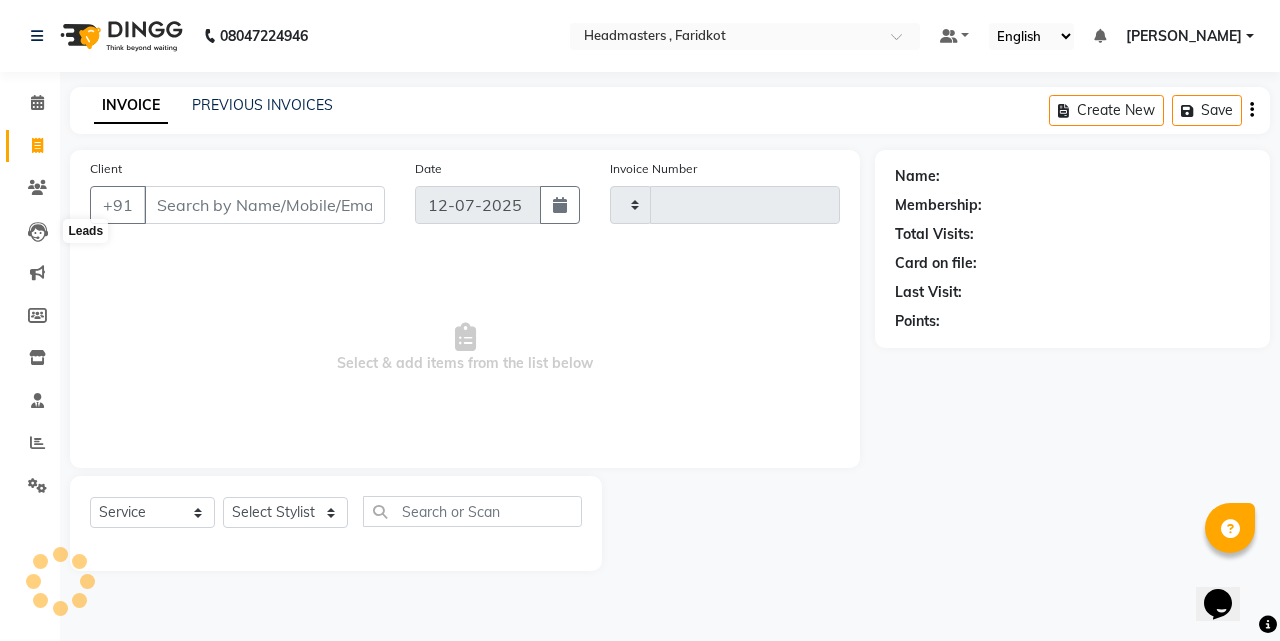 type on "0526" 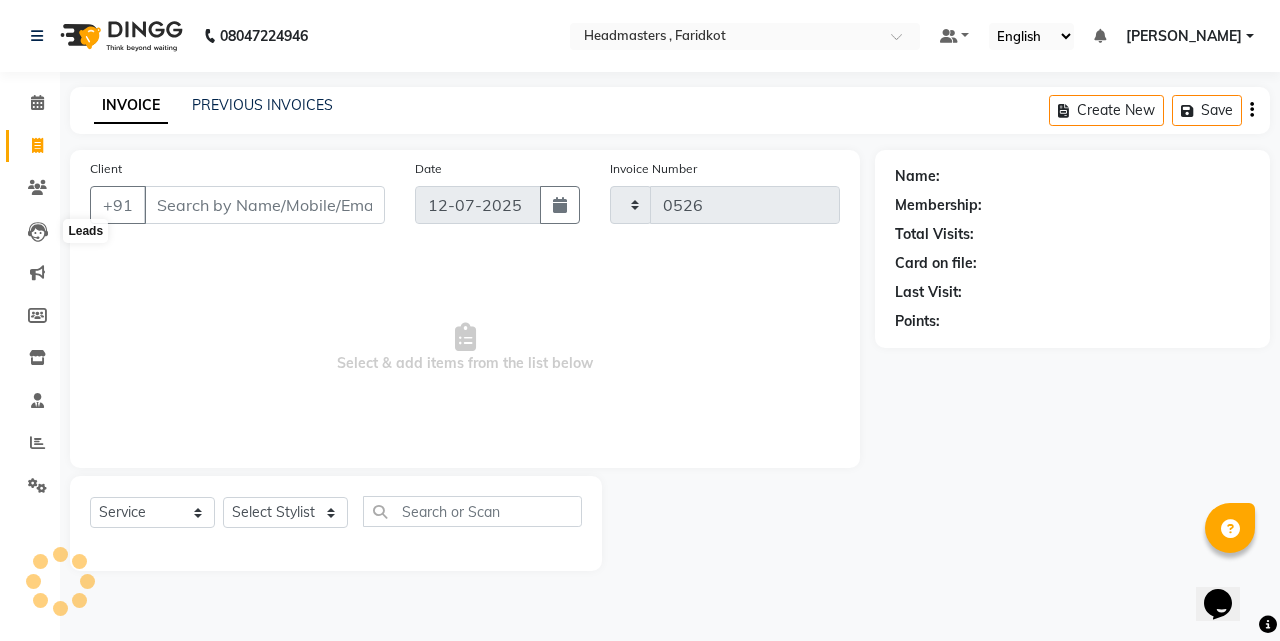 select on "7919" 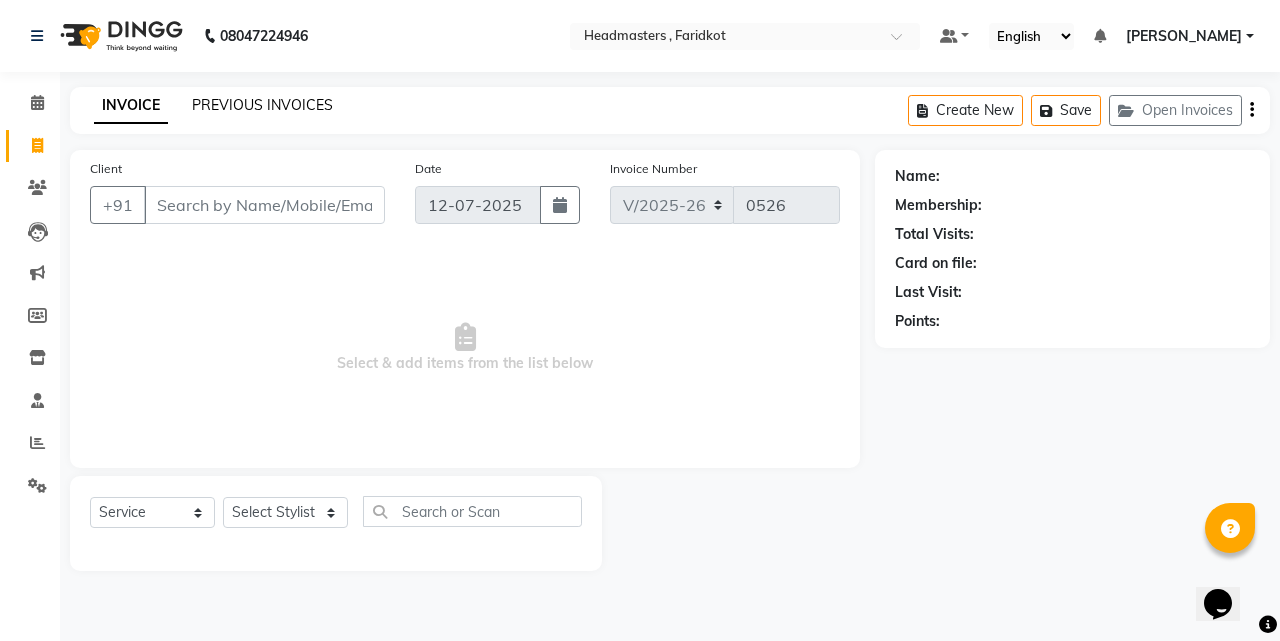 click on "PREVIOUS INVOICES" 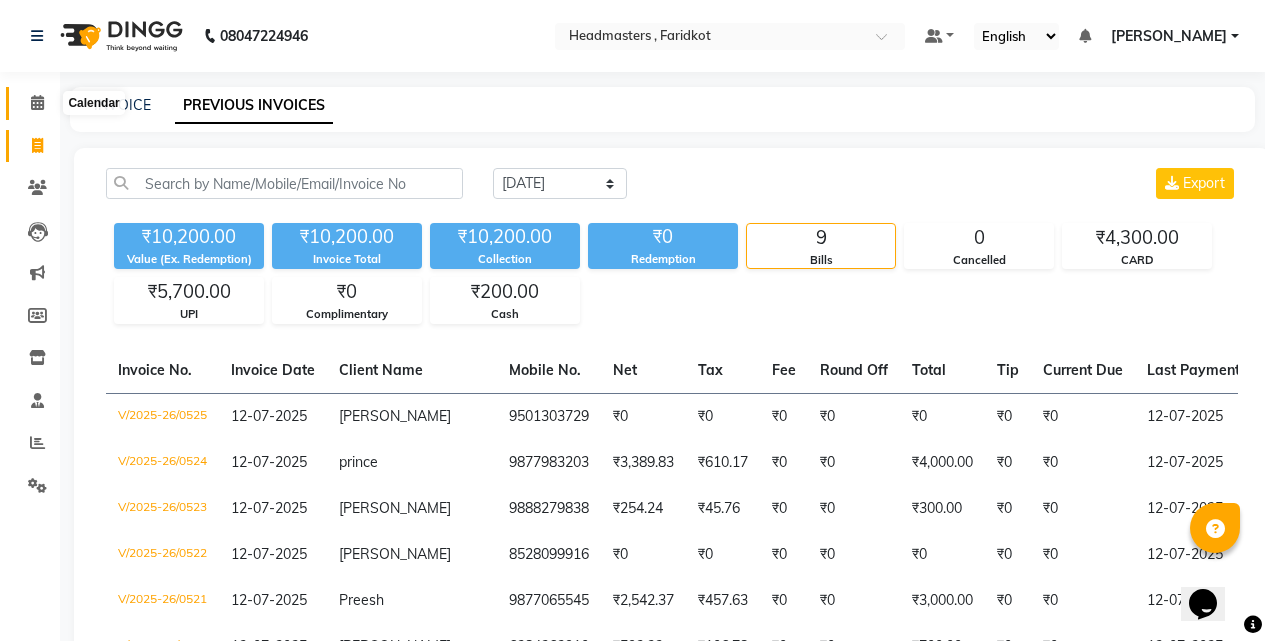 click 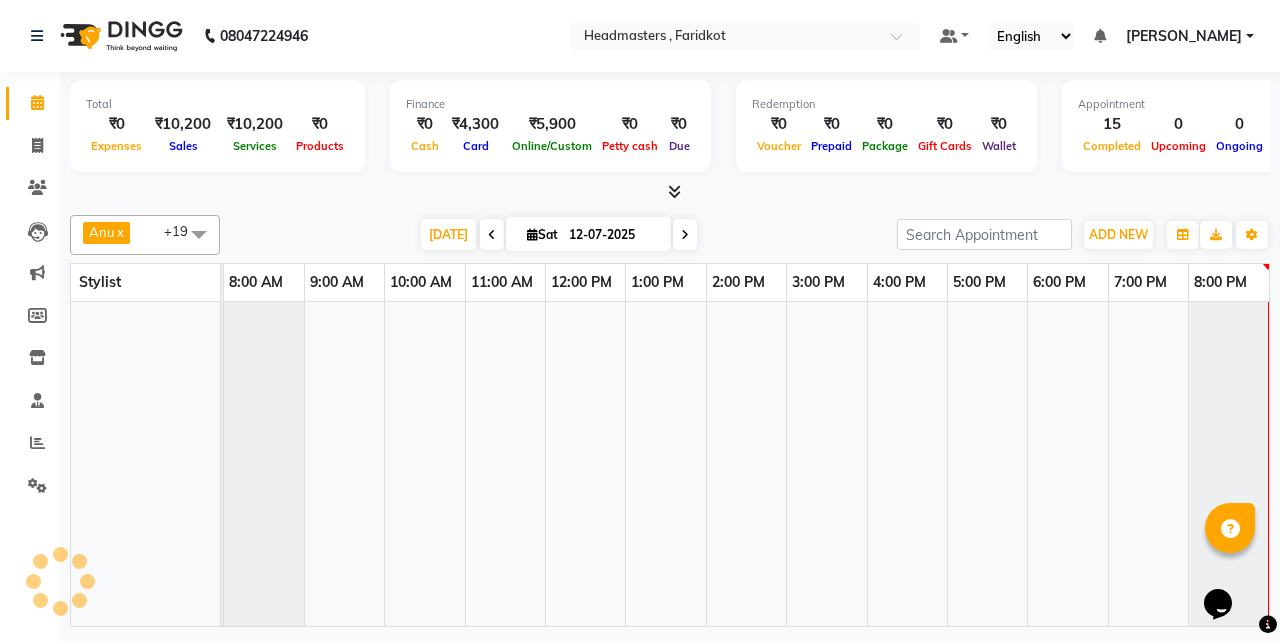 scroll, scrollTop: 0, scrollLeft: 0, axis: both 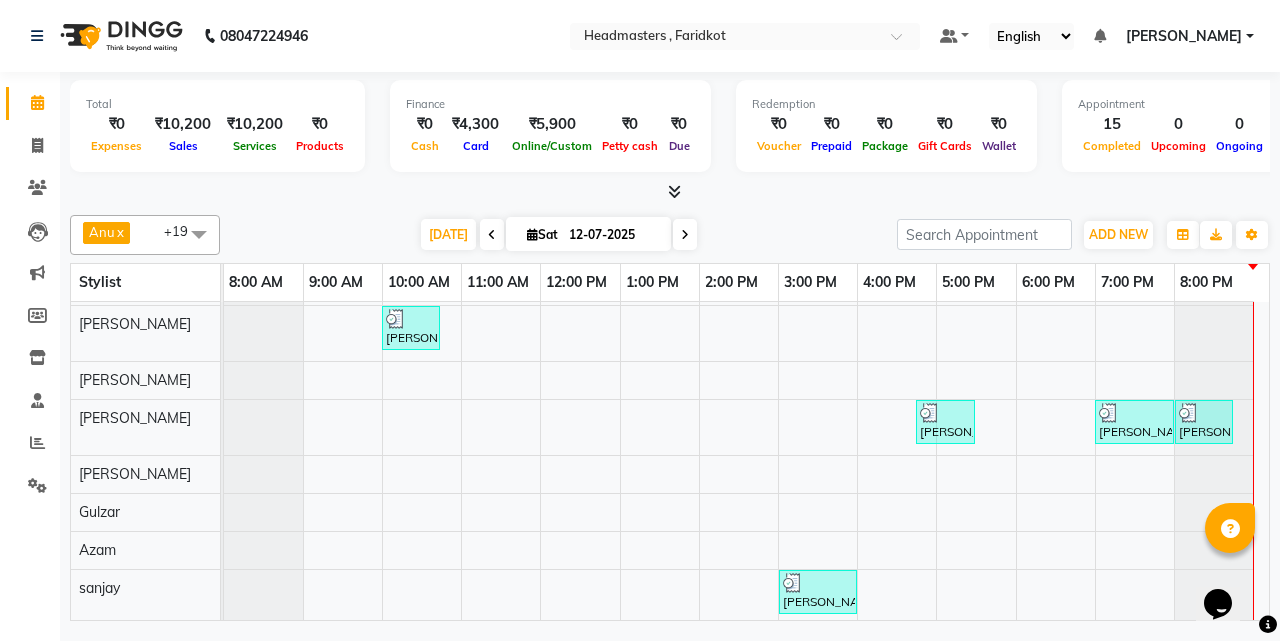 click at bounding box center [1214, 427] 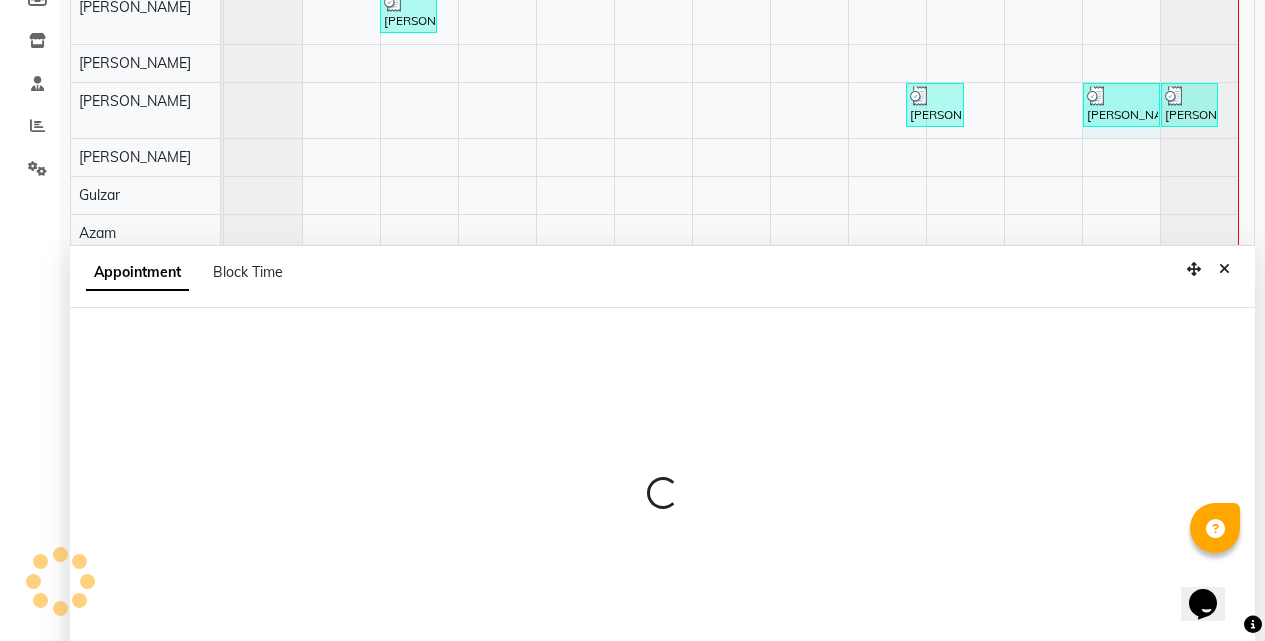 scroll, scrollTop: 377, scrollLeft: 0, axis: vertical 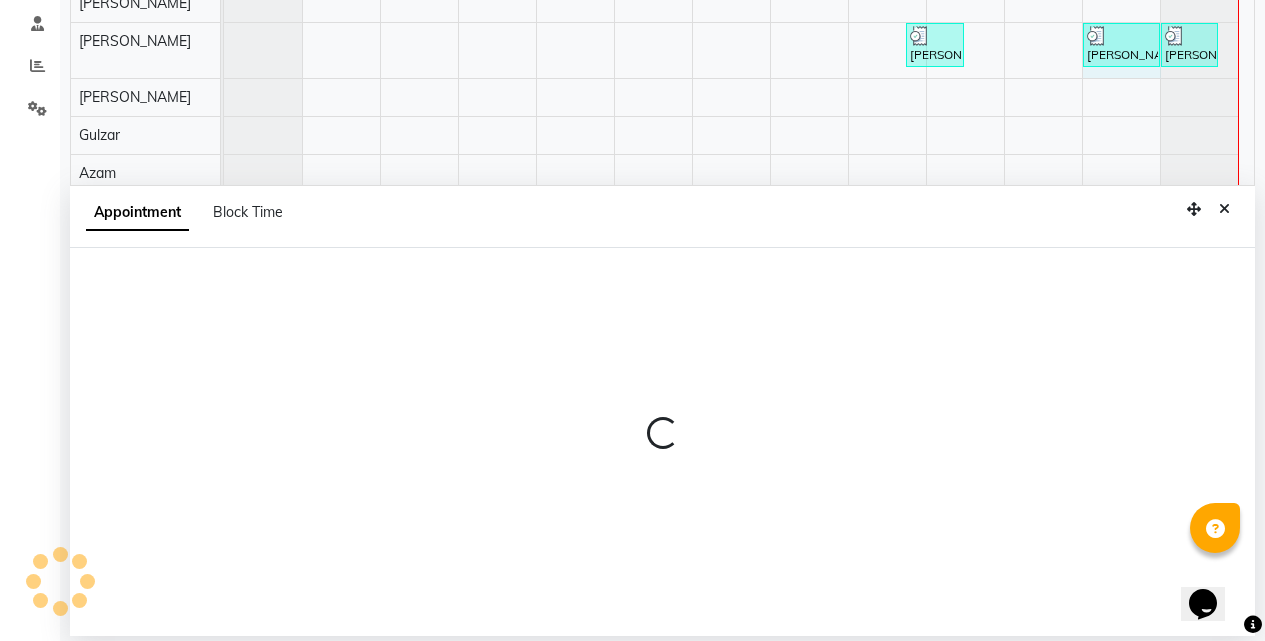 select on "83028" 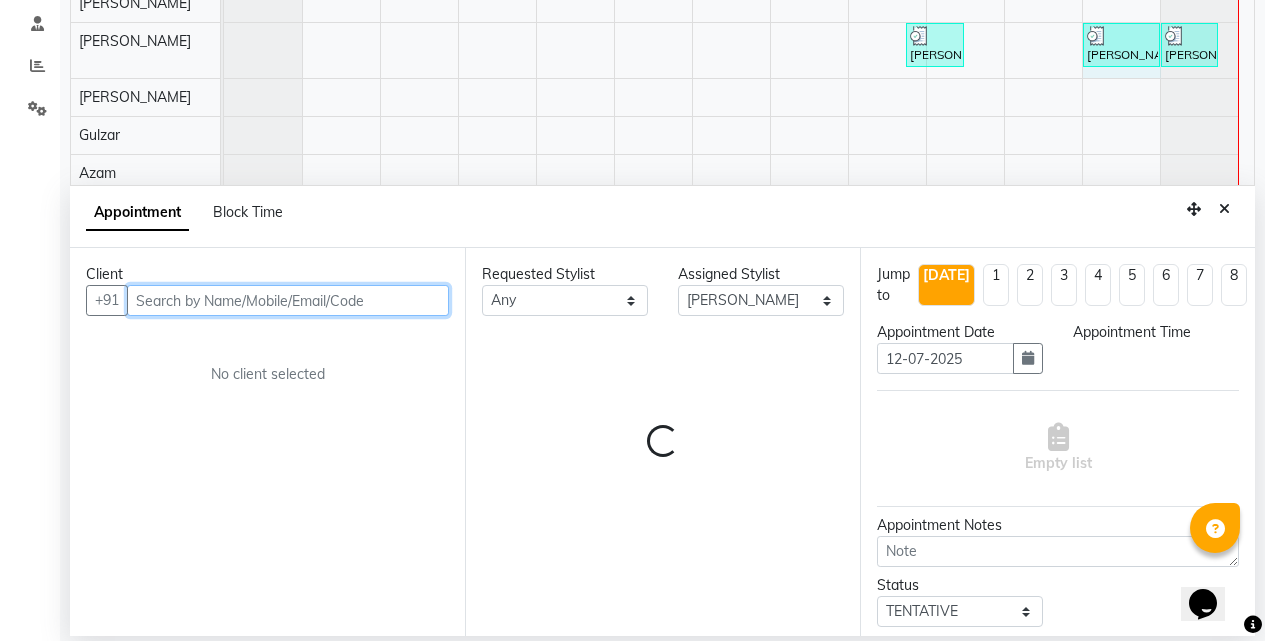 select on "1140" 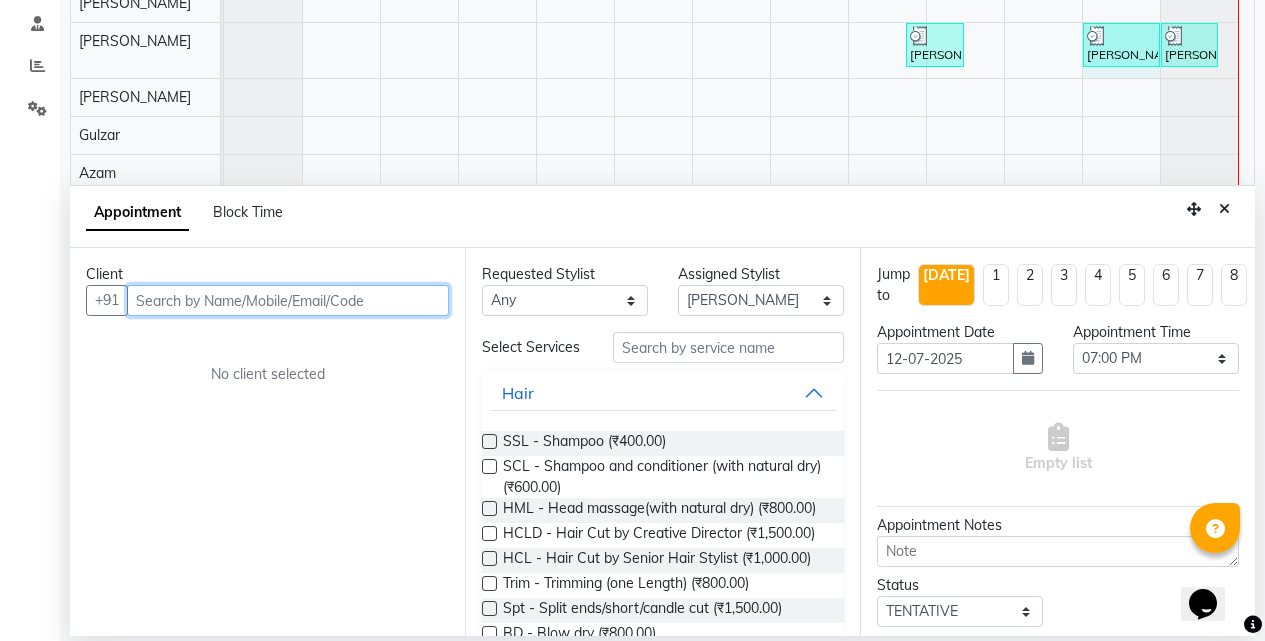 click at bounding box center (288, 300) 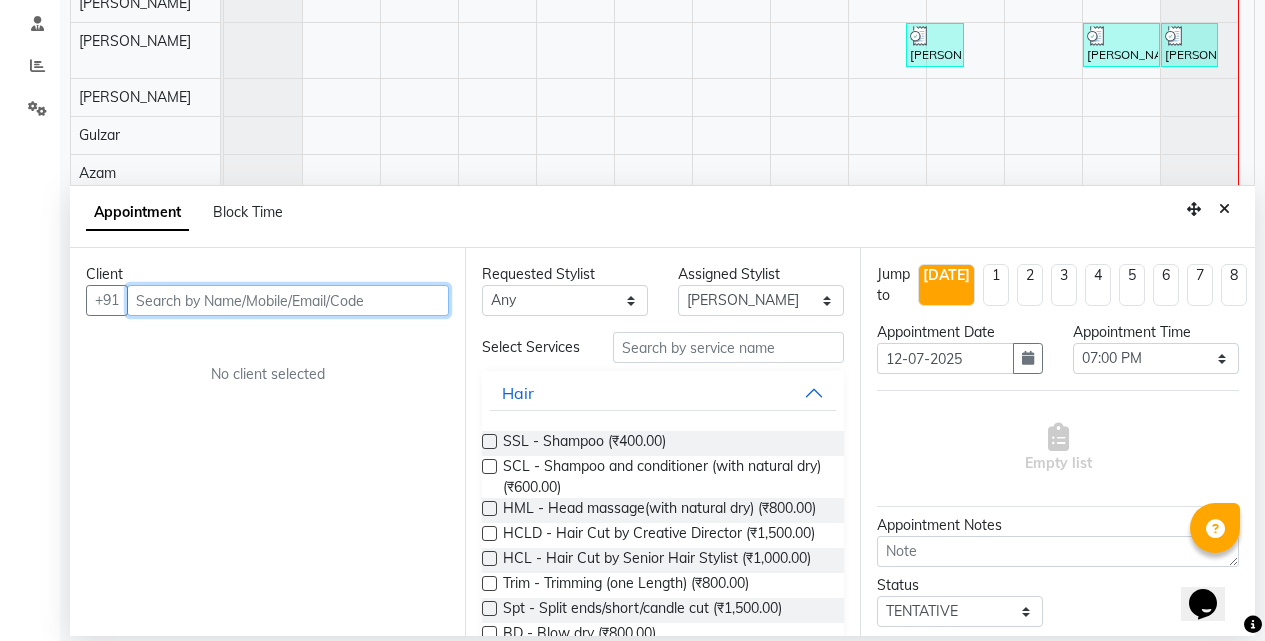 click at bounding box center [288, 300] 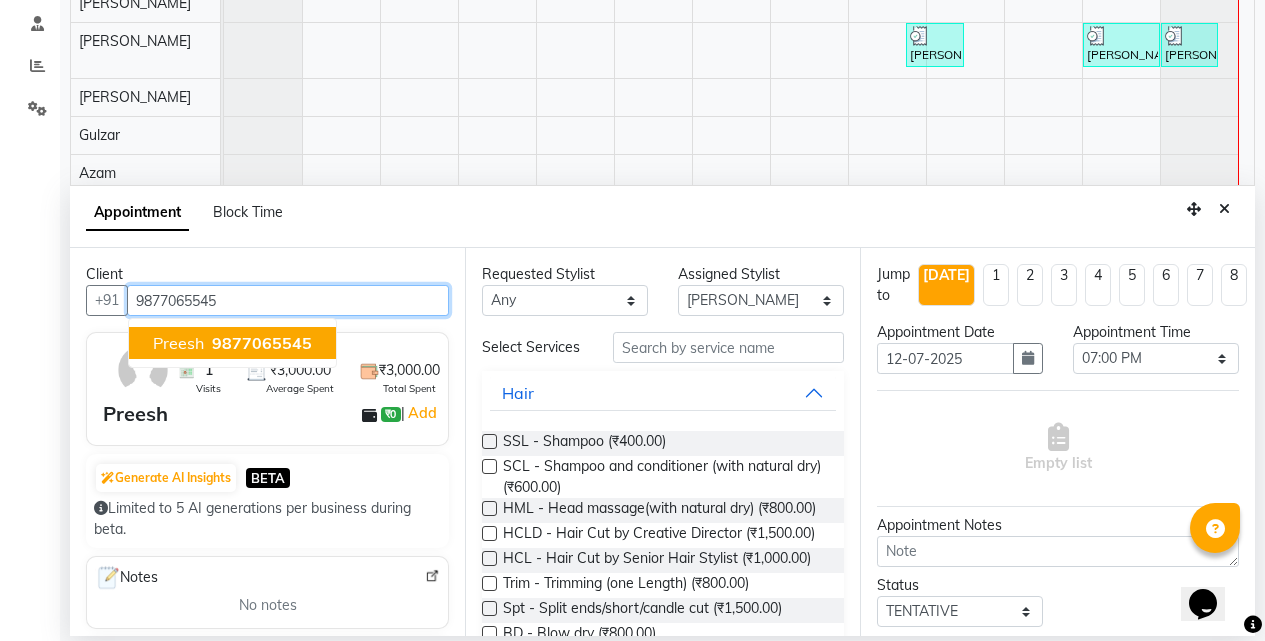 click on "9877065545" at bounding box center (260, 343) 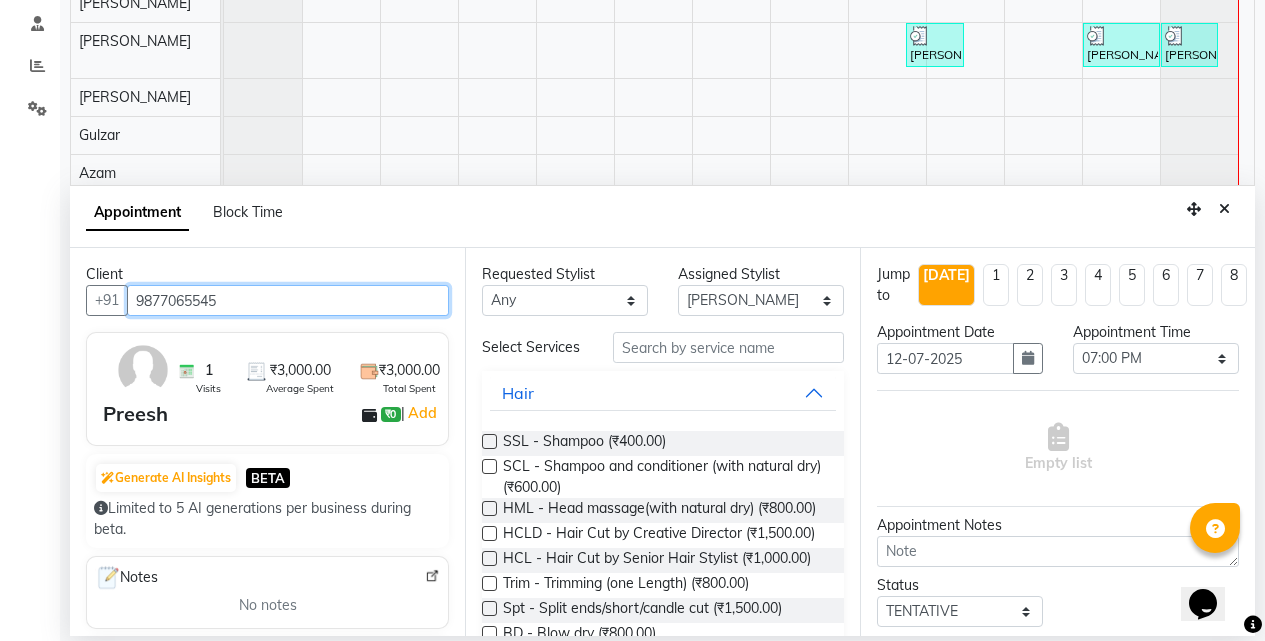 type on "9877065545" 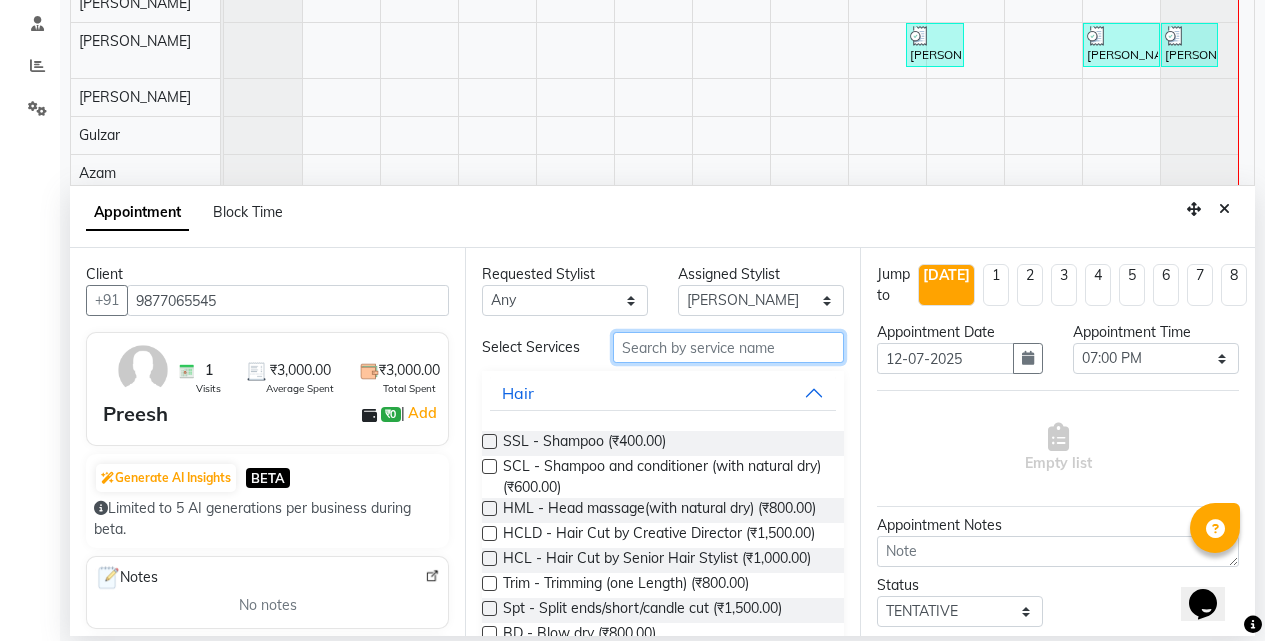 click at bounding box center (728, 347) 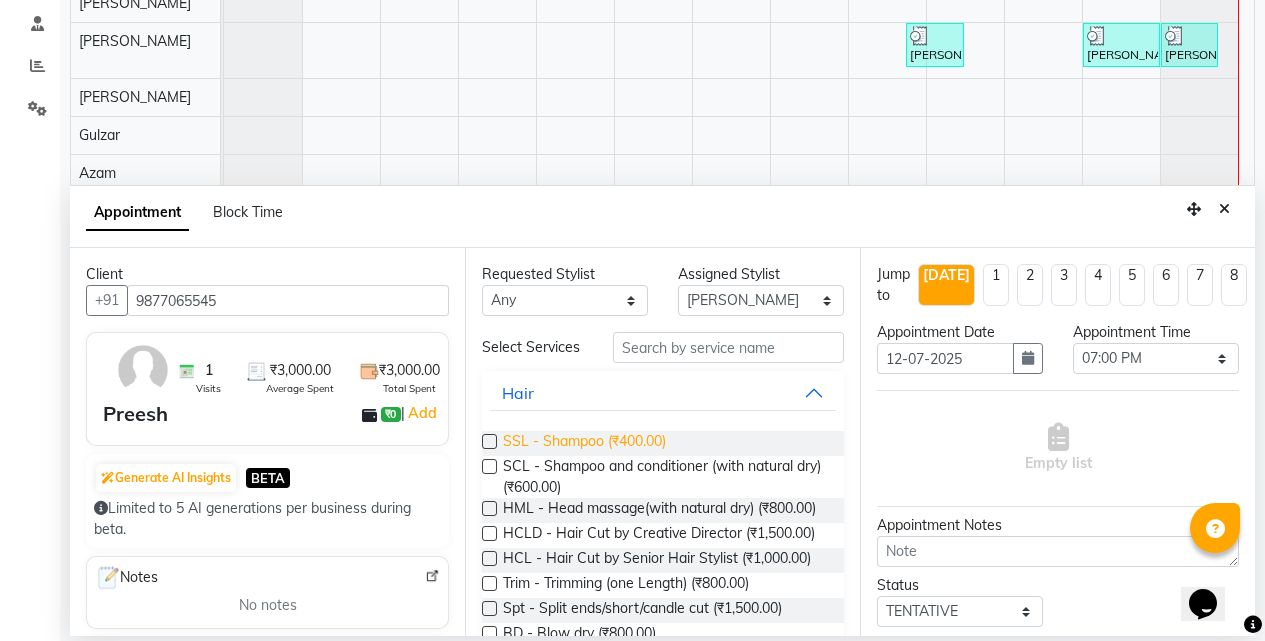 click on "SSL - Shampoo (₹400.00)" at bounding box center [584, 443] 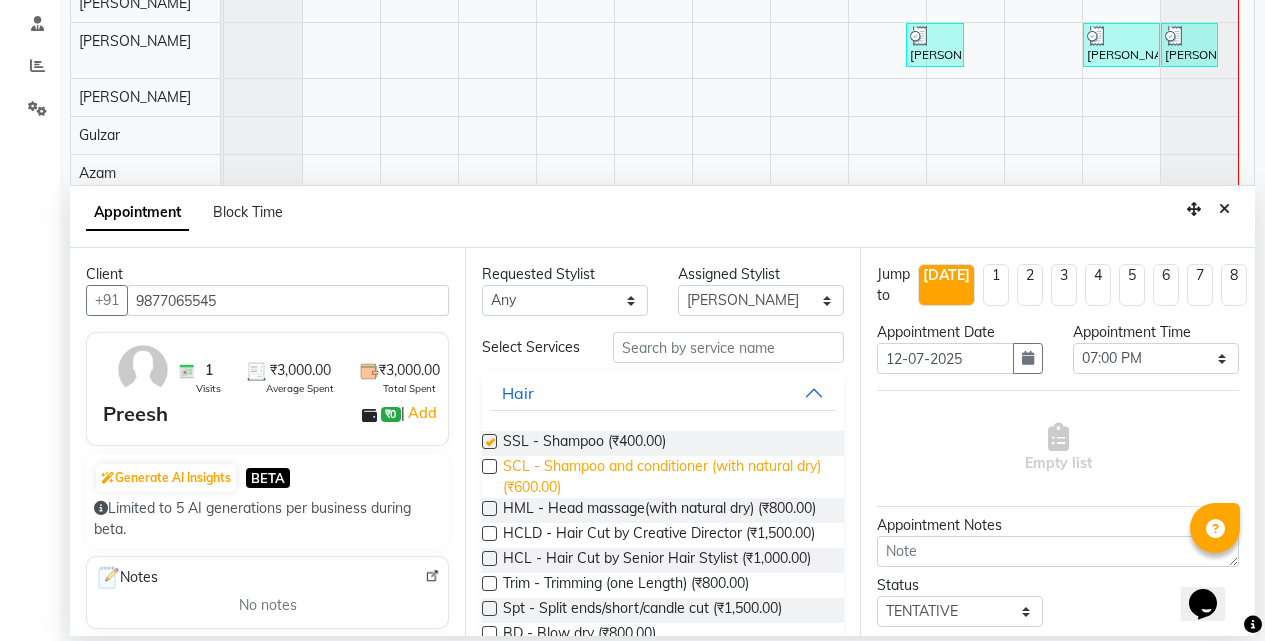 checkbox on "false" 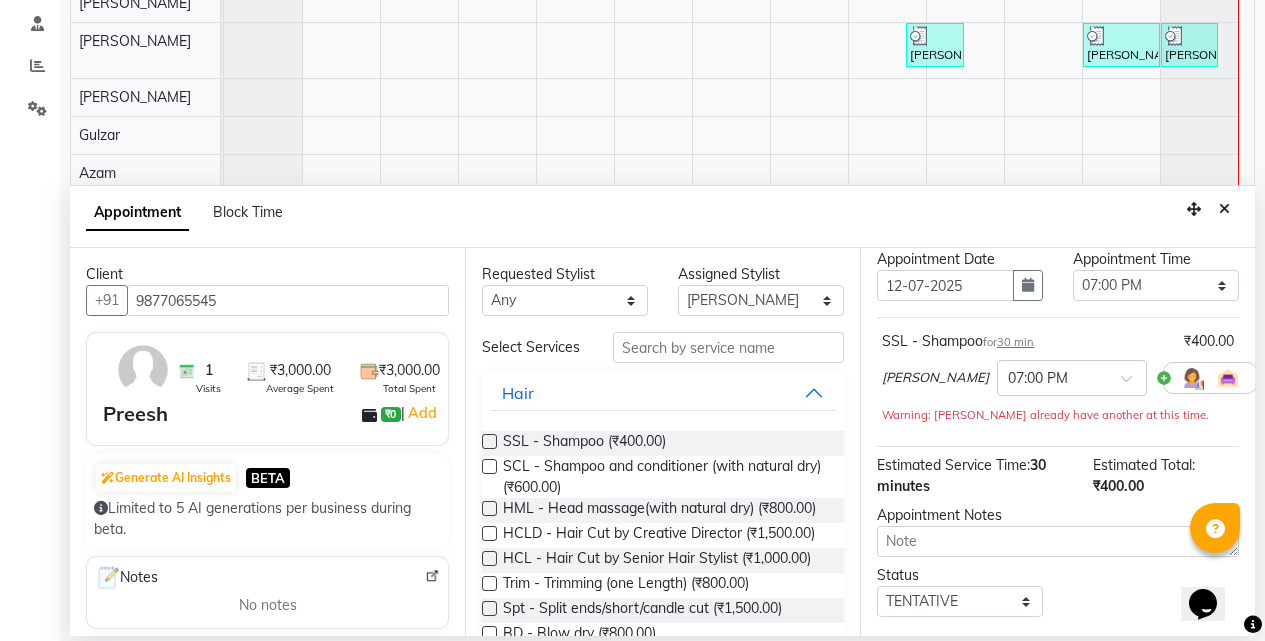 scroll, scrollTop: 162, scrollLeft: 0, axis: vertical 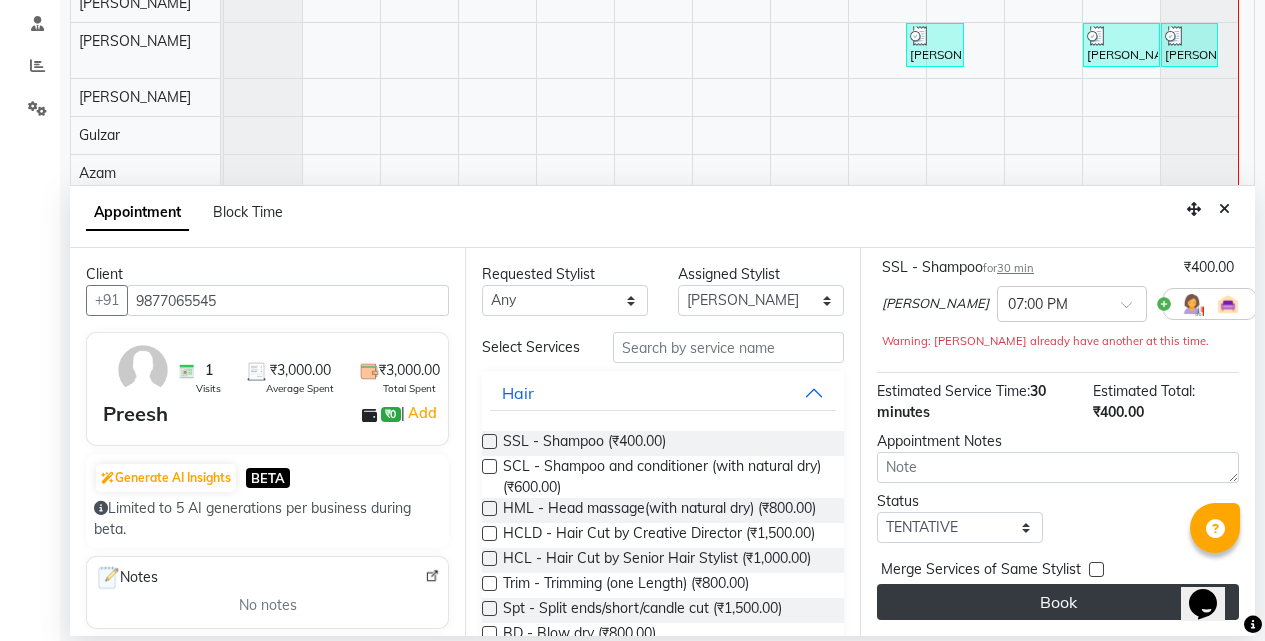 click on "Book" at bounding box center (1058, 602) 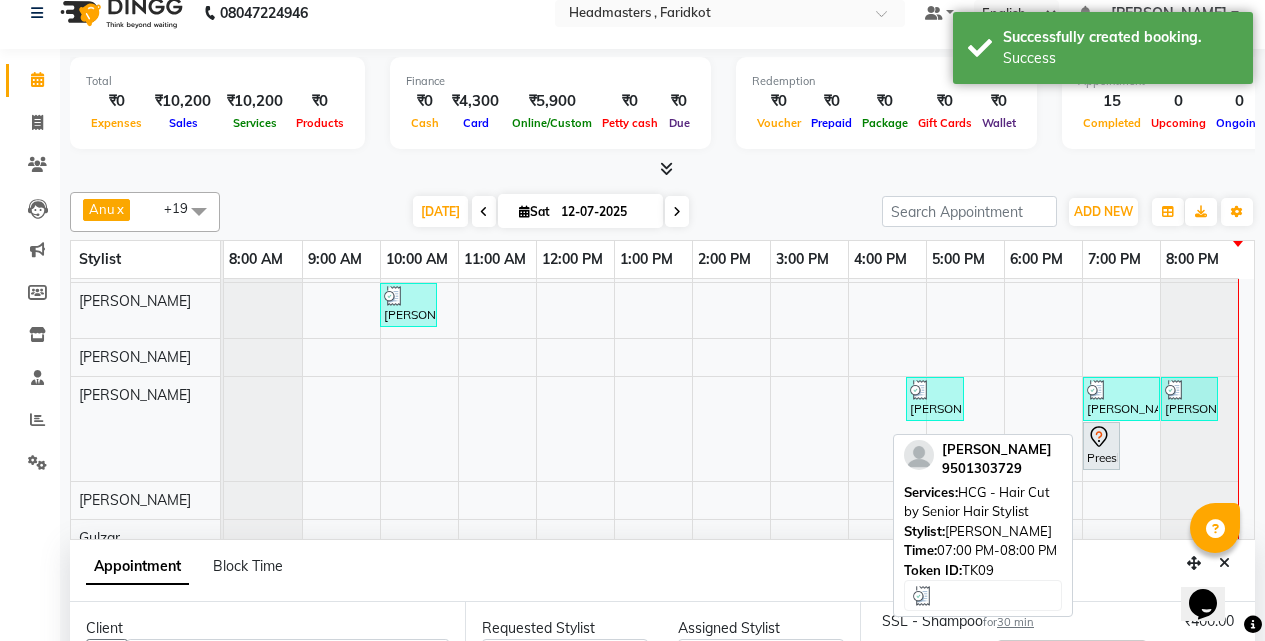 scroll, scrollTop: 0, scrollLeft: 0, axis: both 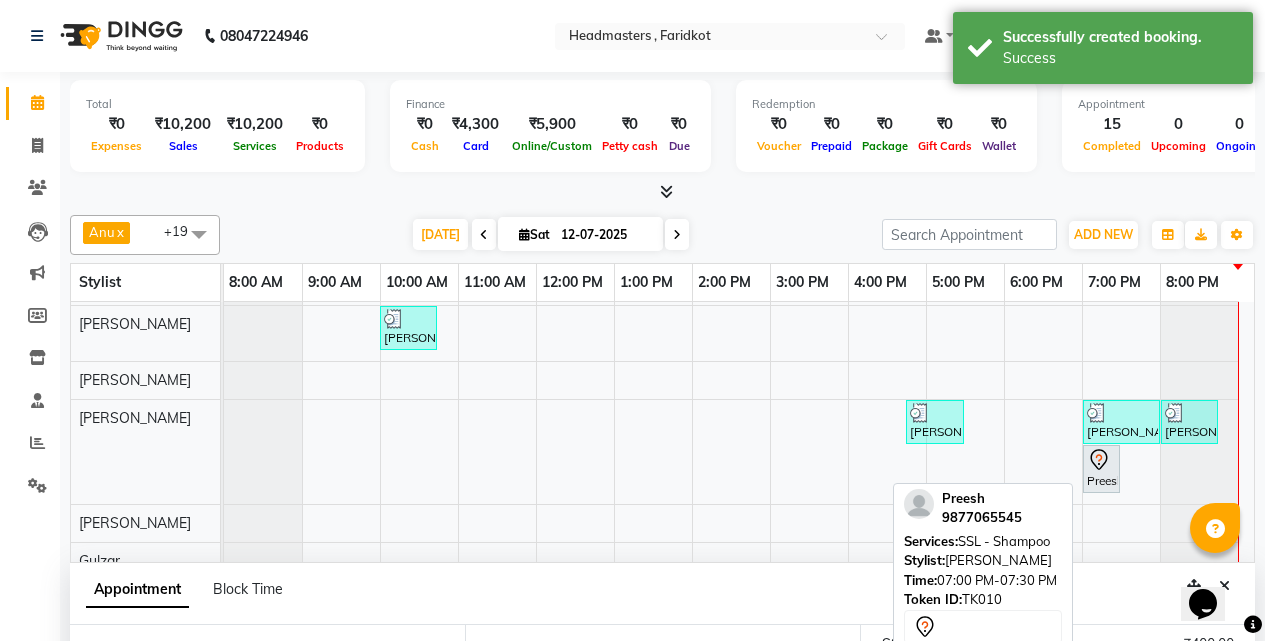 click on "Preesh, TK10, 07:00 PM-07:30 PM, SSL - Shampoo" at bounding box center [1101, 469] 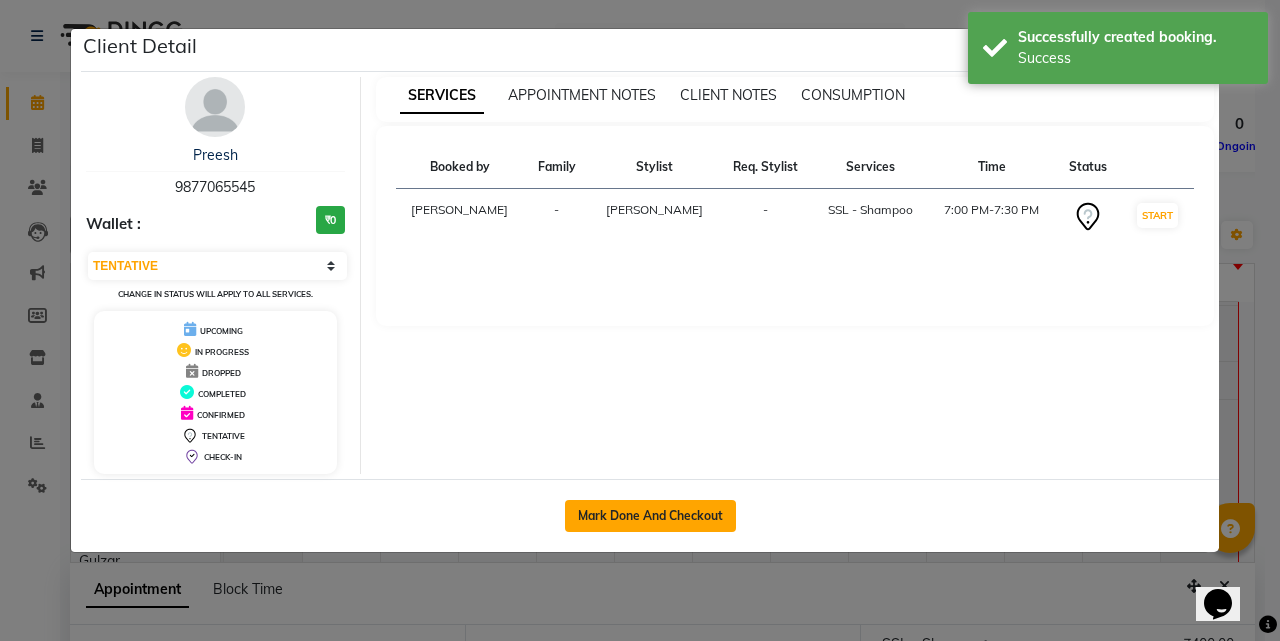click on "Mark Done And Checkout" 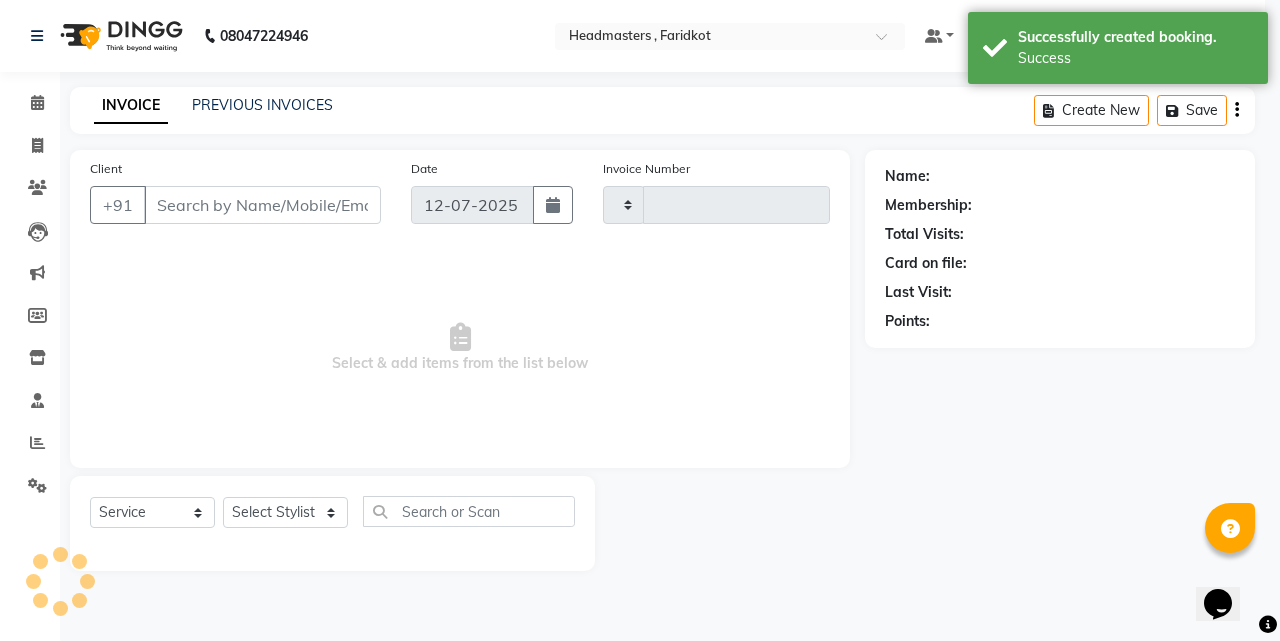 type on "0526" 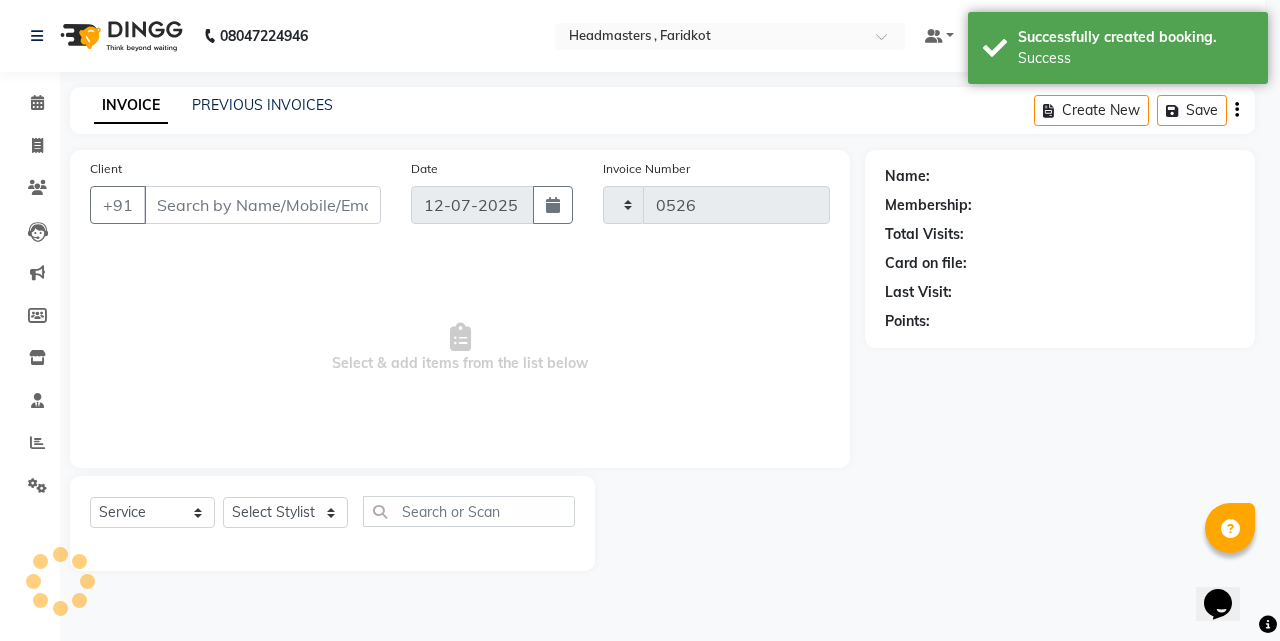 select on "7919" 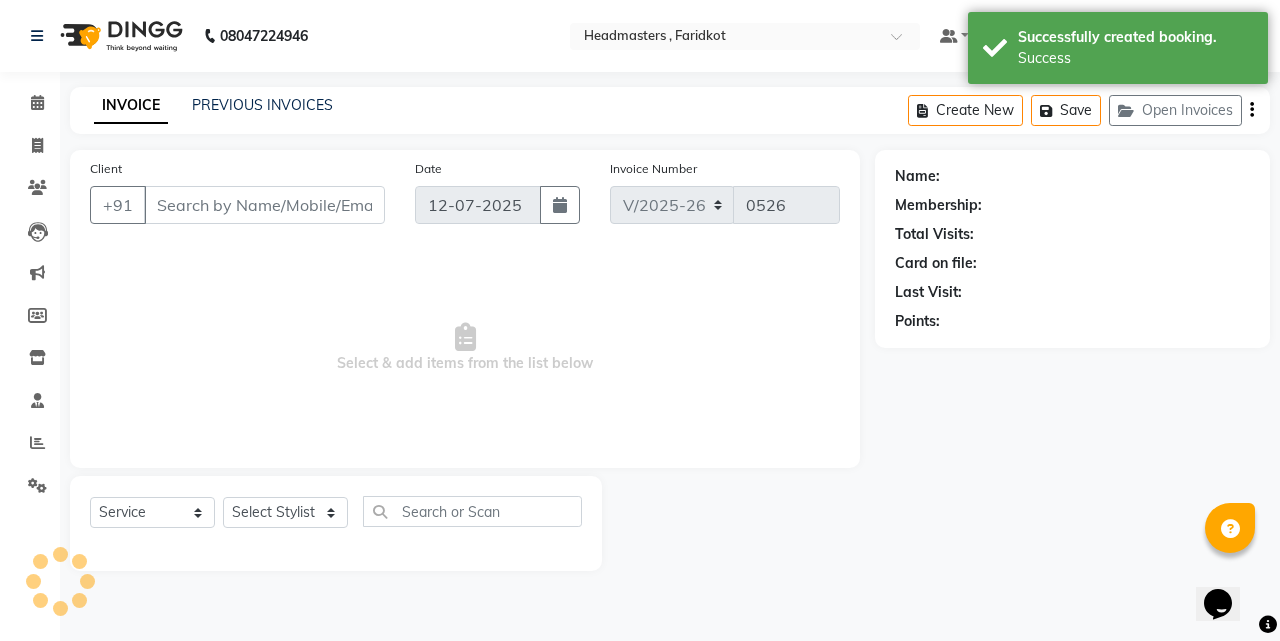 type on "9877065545" 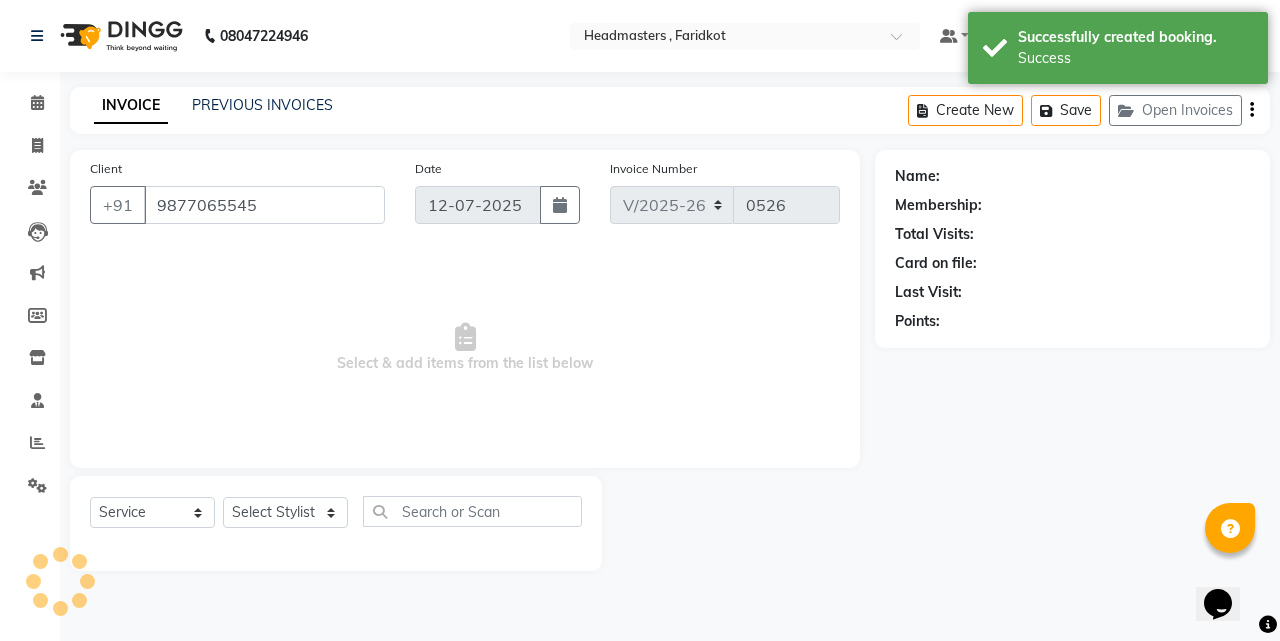 select on "83028" 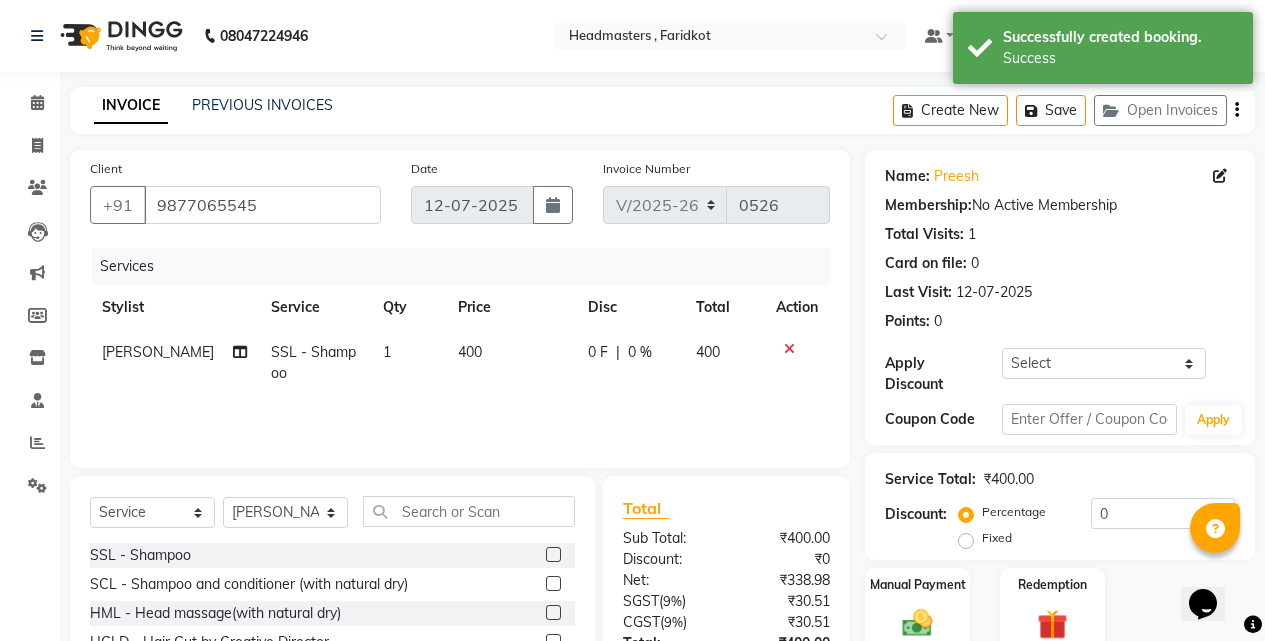 click 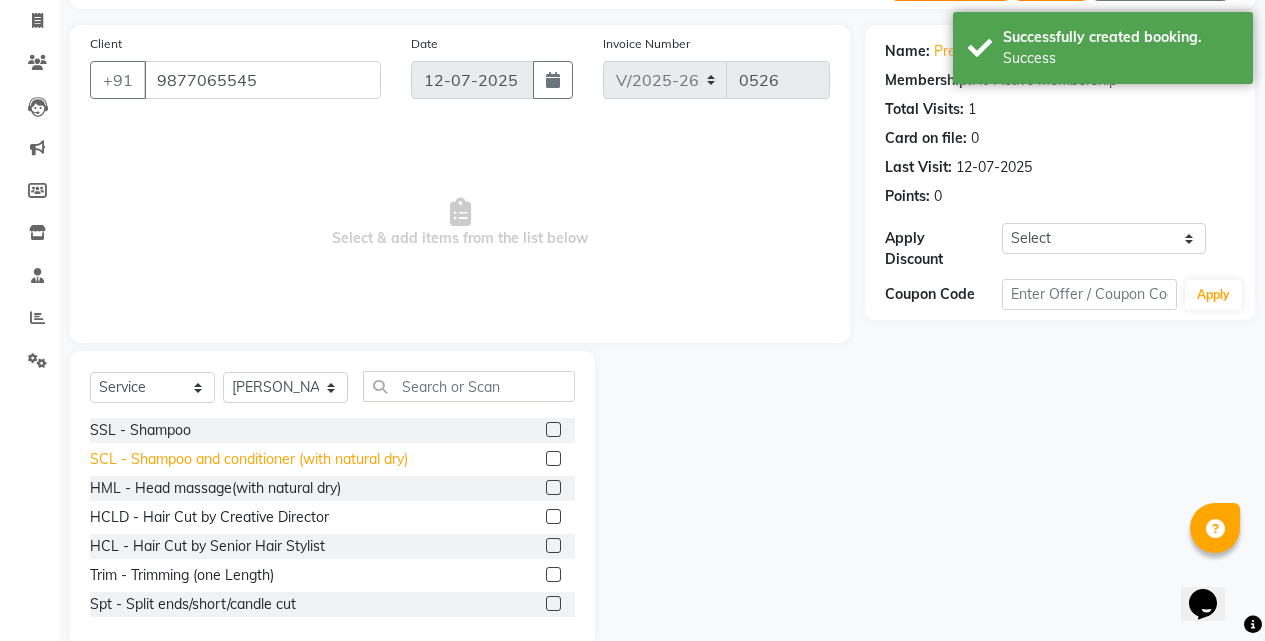 scroll, scrollTop: 160, scrollLeft: 0, axis: vertical 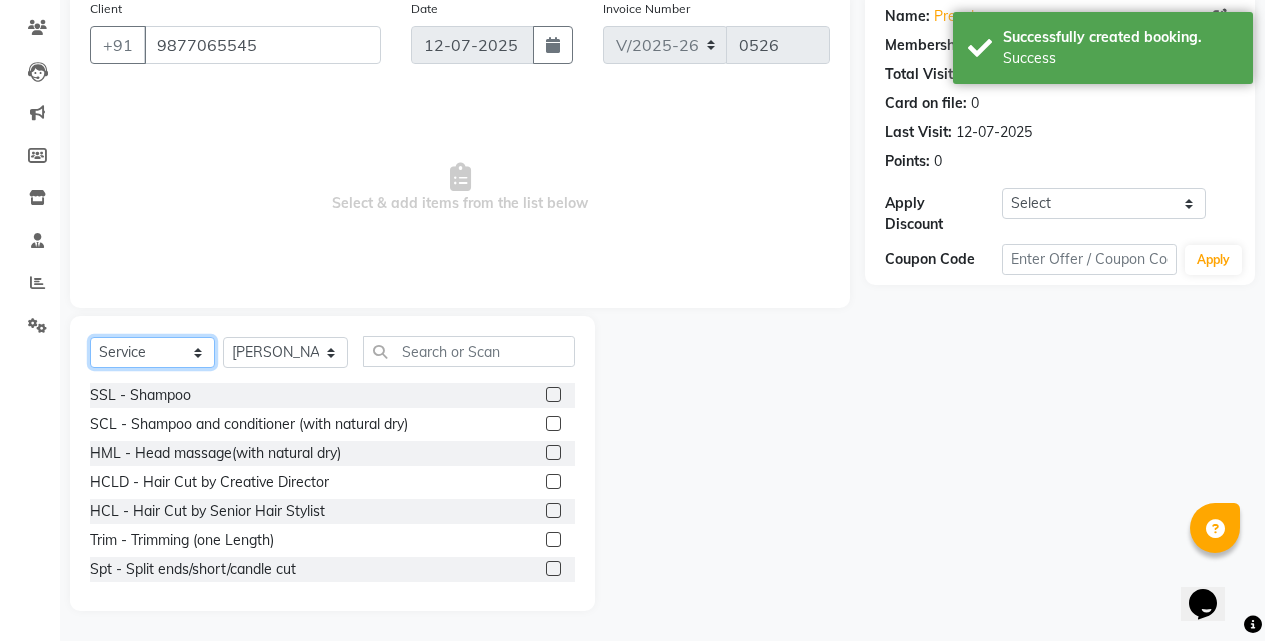click on "Select  Service  Product  Membership  Package Voucher Prepaid Gift Card" 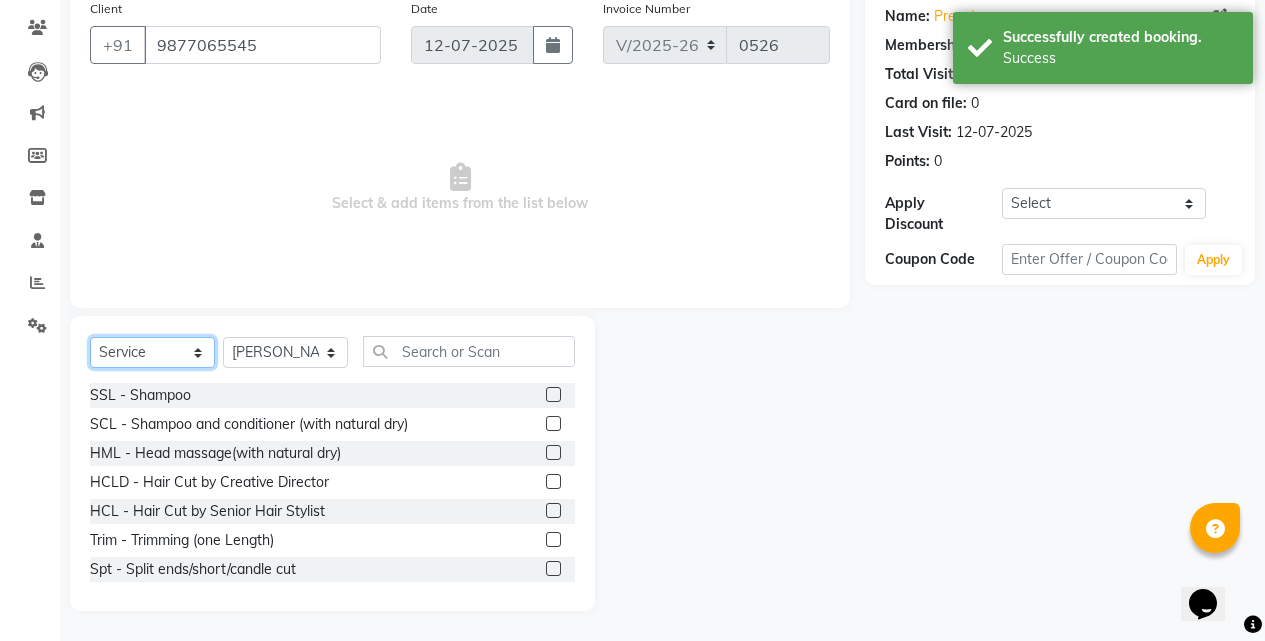 select on "product" 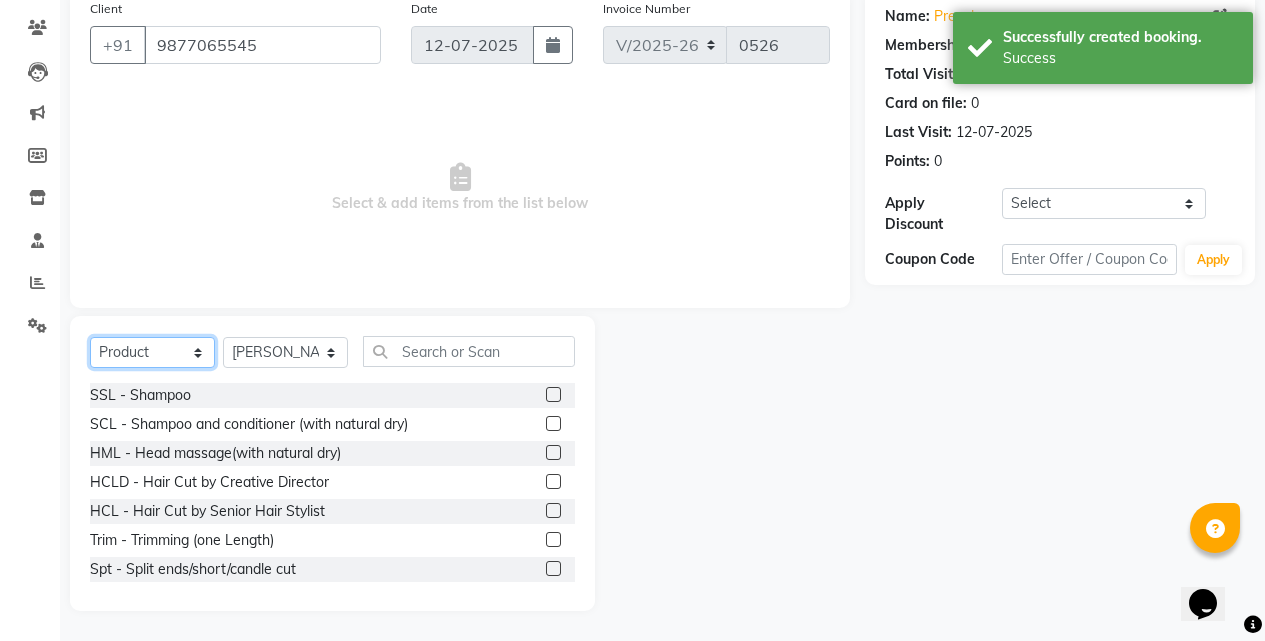 click on "Select  Service  Product  Membership  Package Voucher Prepaid Gift Card" 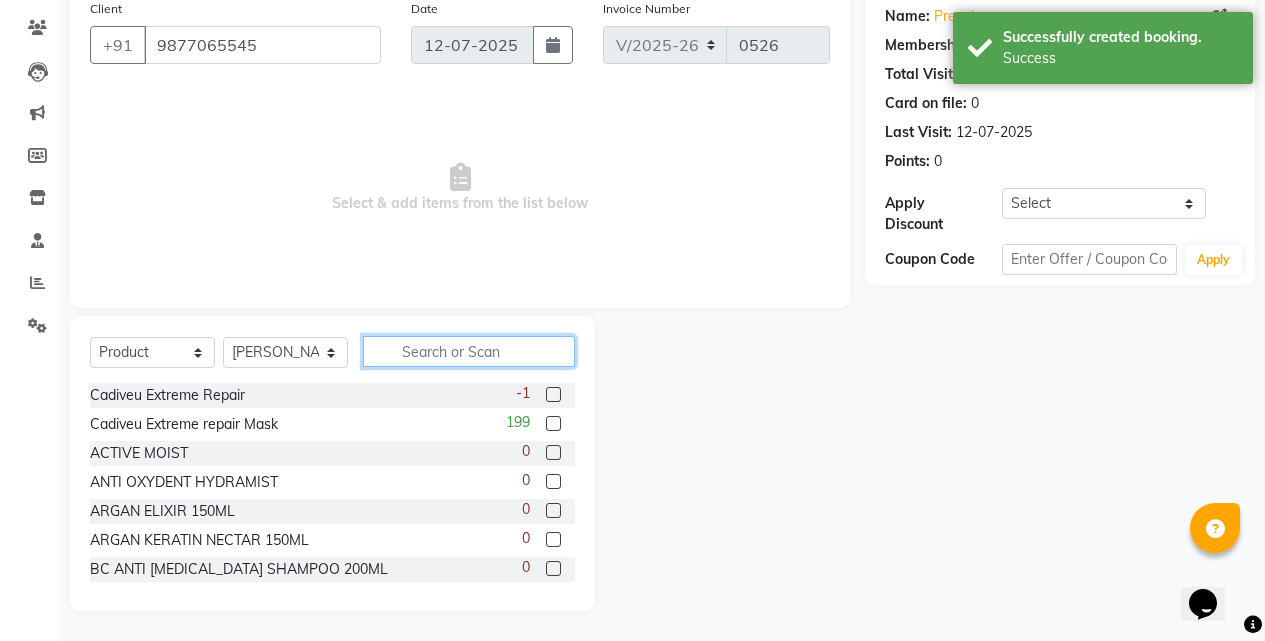 click 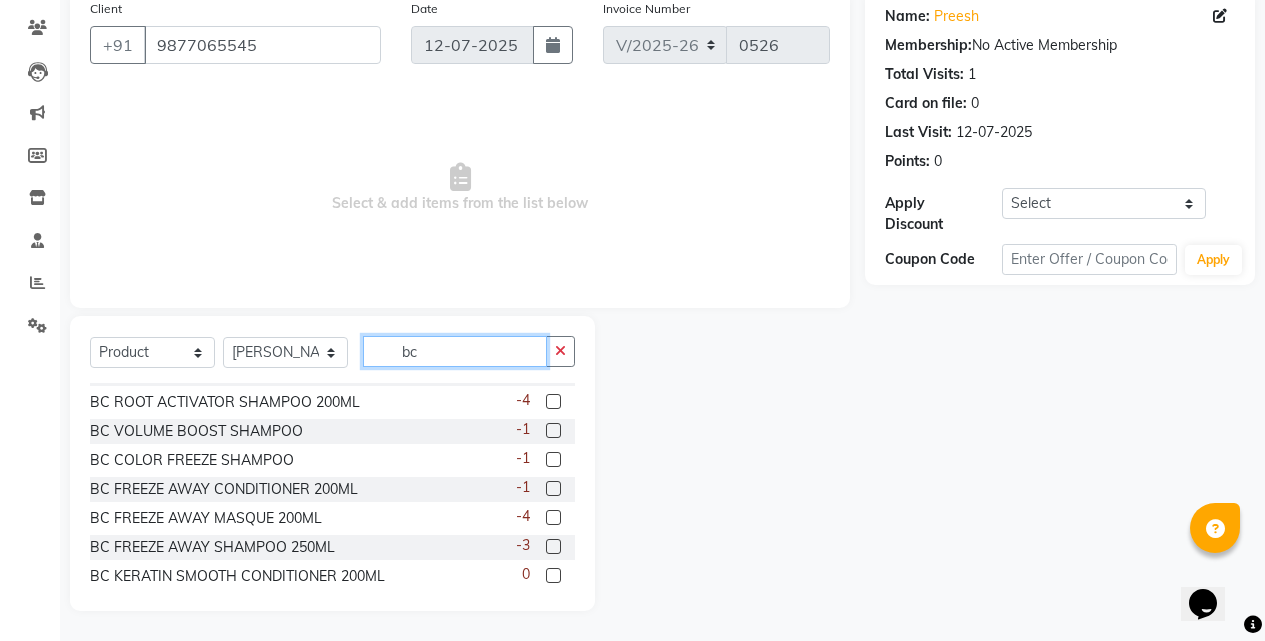 scroll, scrollTop: 38, scrollLeft: 0, axis: vertical 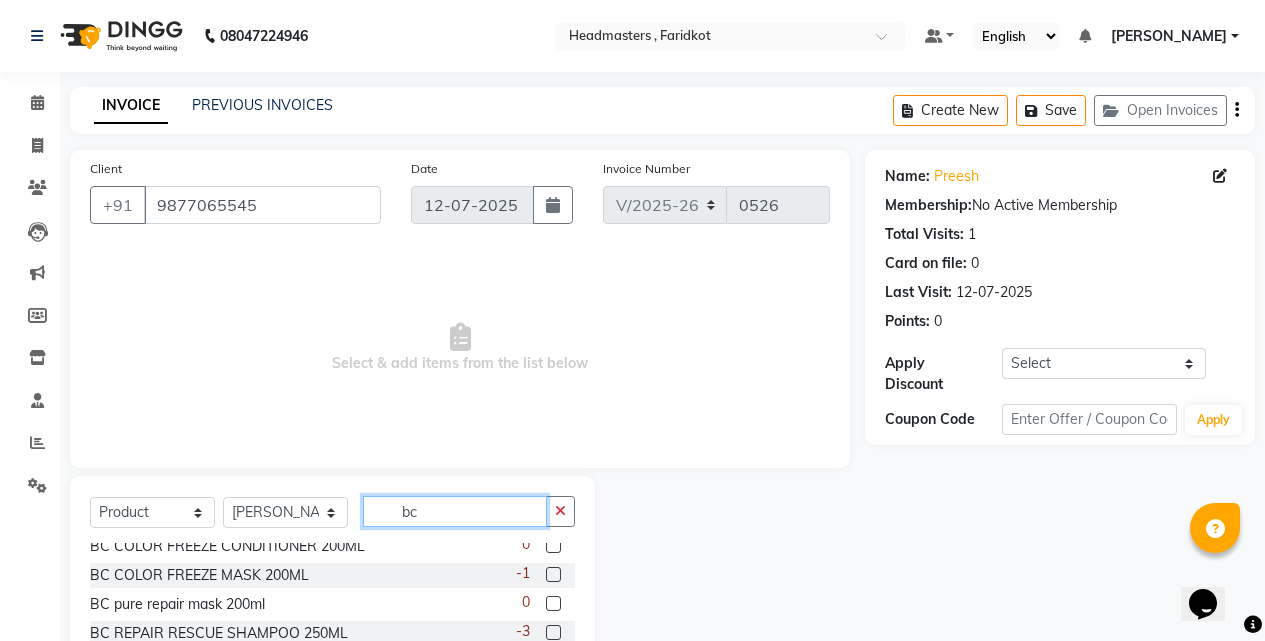 type on "b" 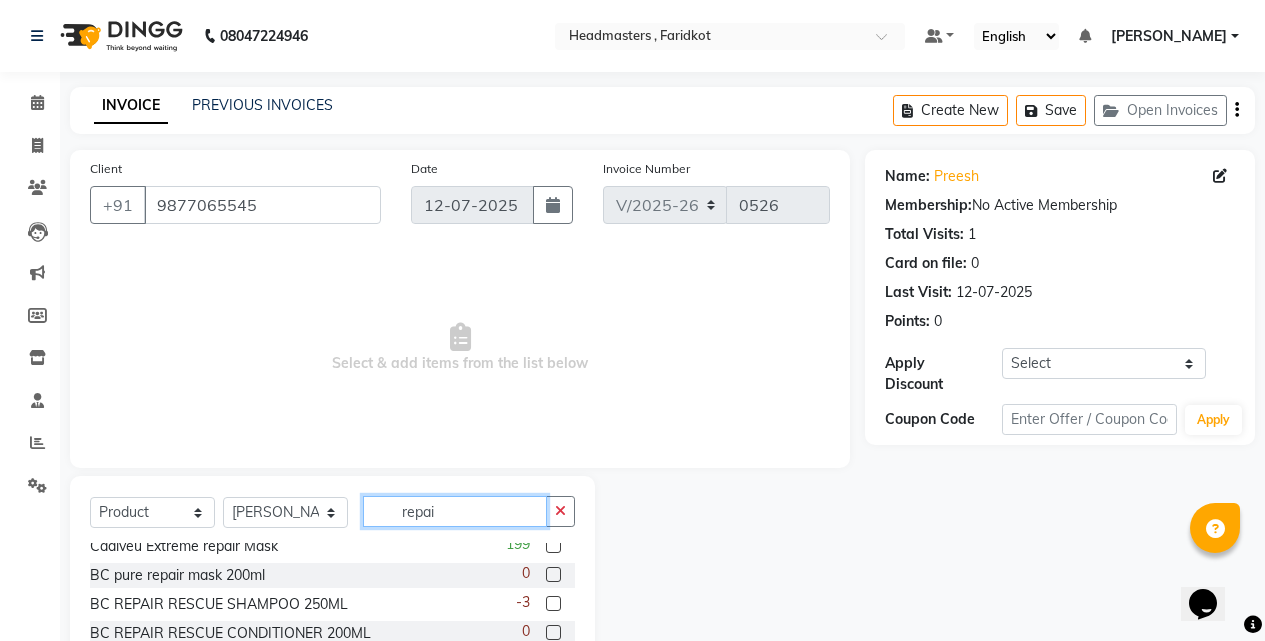 scroll, scrollTop: 9, scrollLeft: 0, axis: vertical 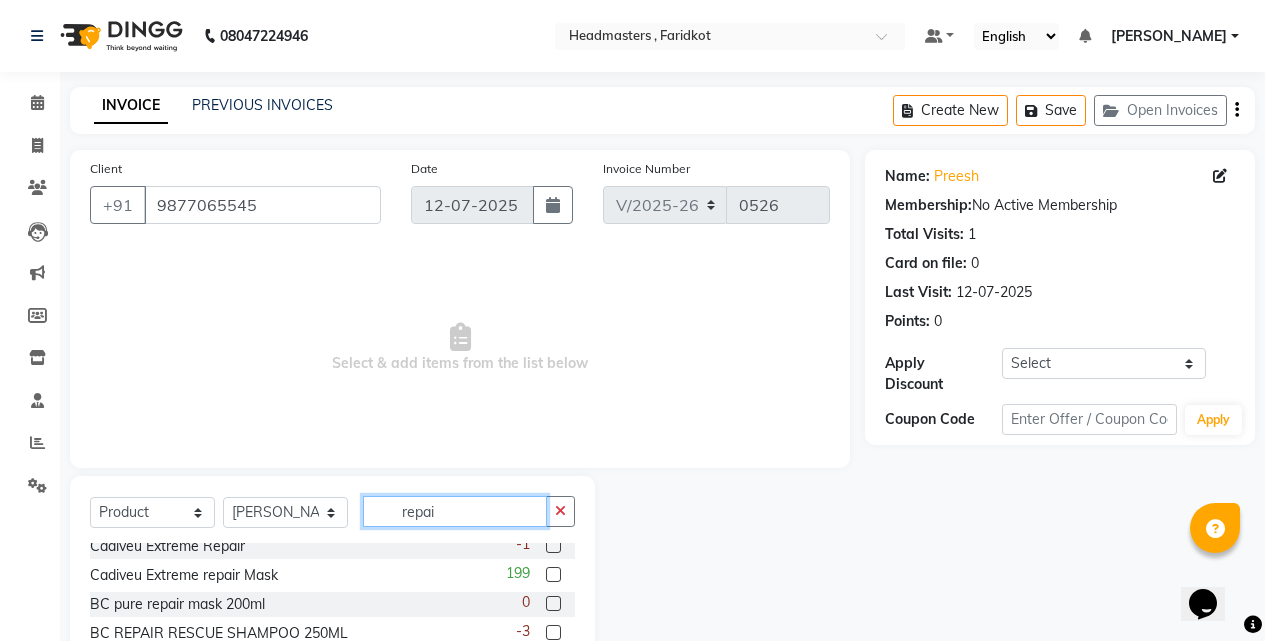type on "repai" 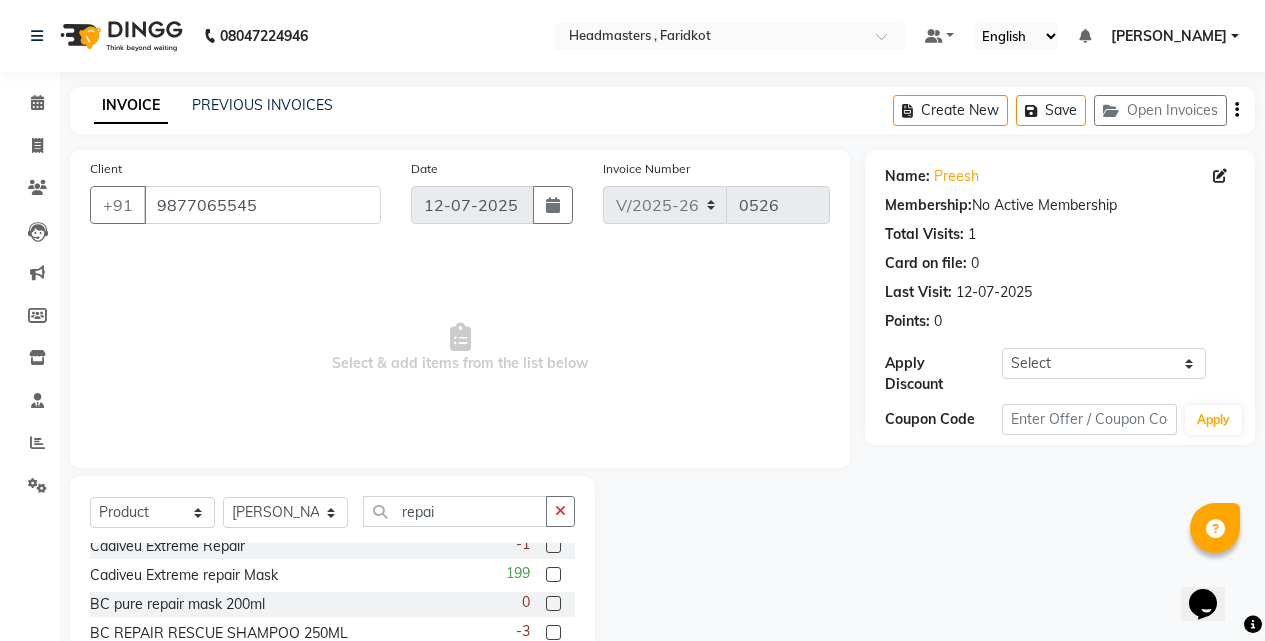 click 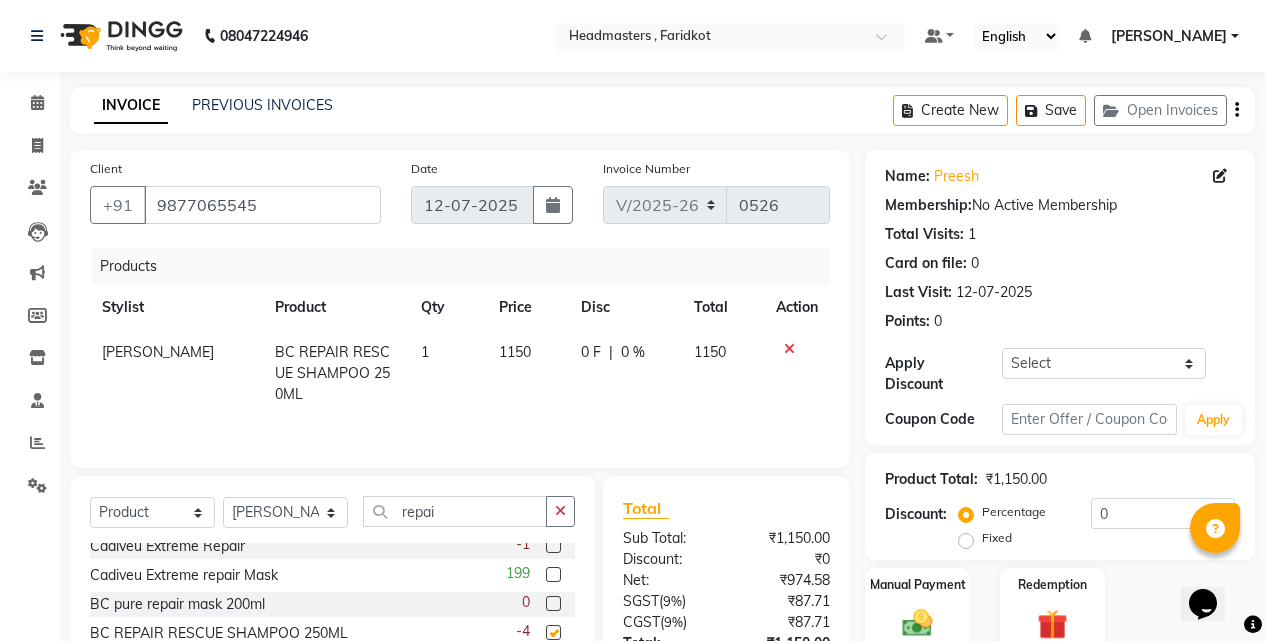 checkbox on "false" 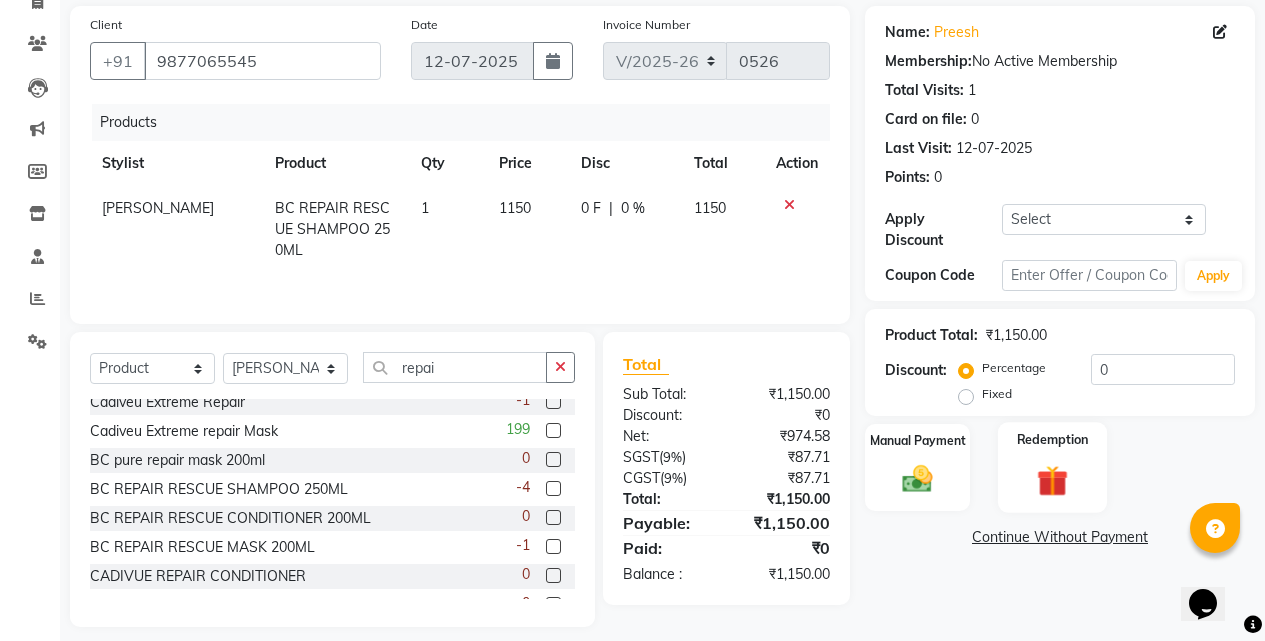 scroll, scrollTop: 160, scrollLeft: 0, axis: vertical 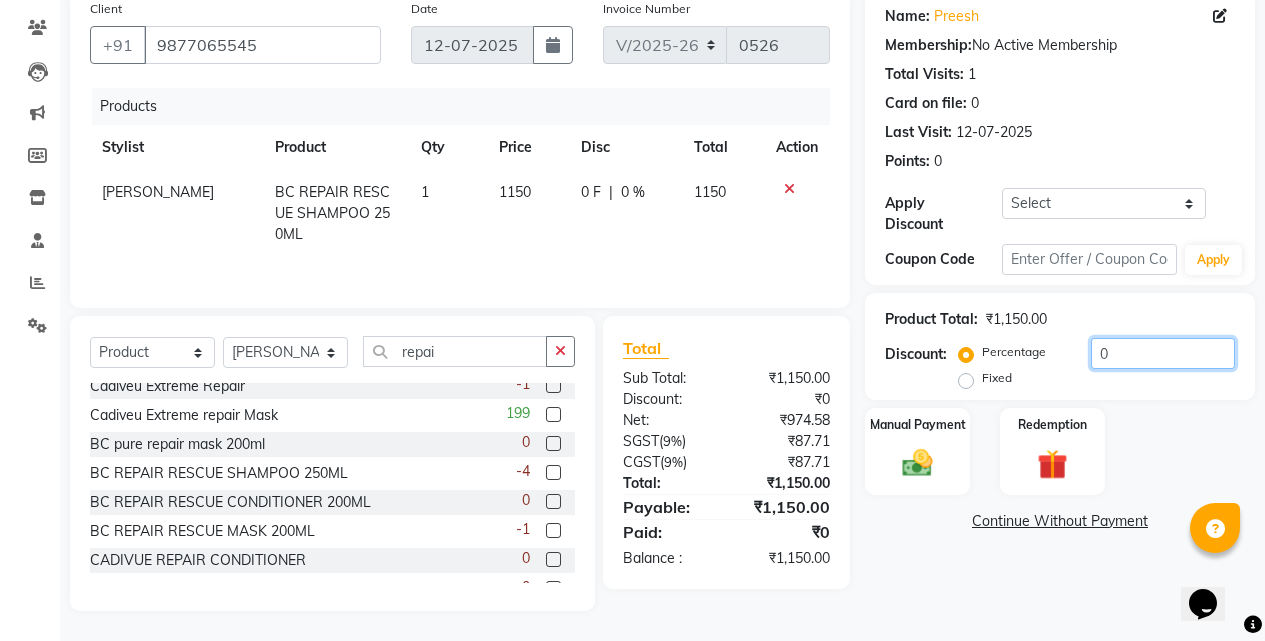click on "0" 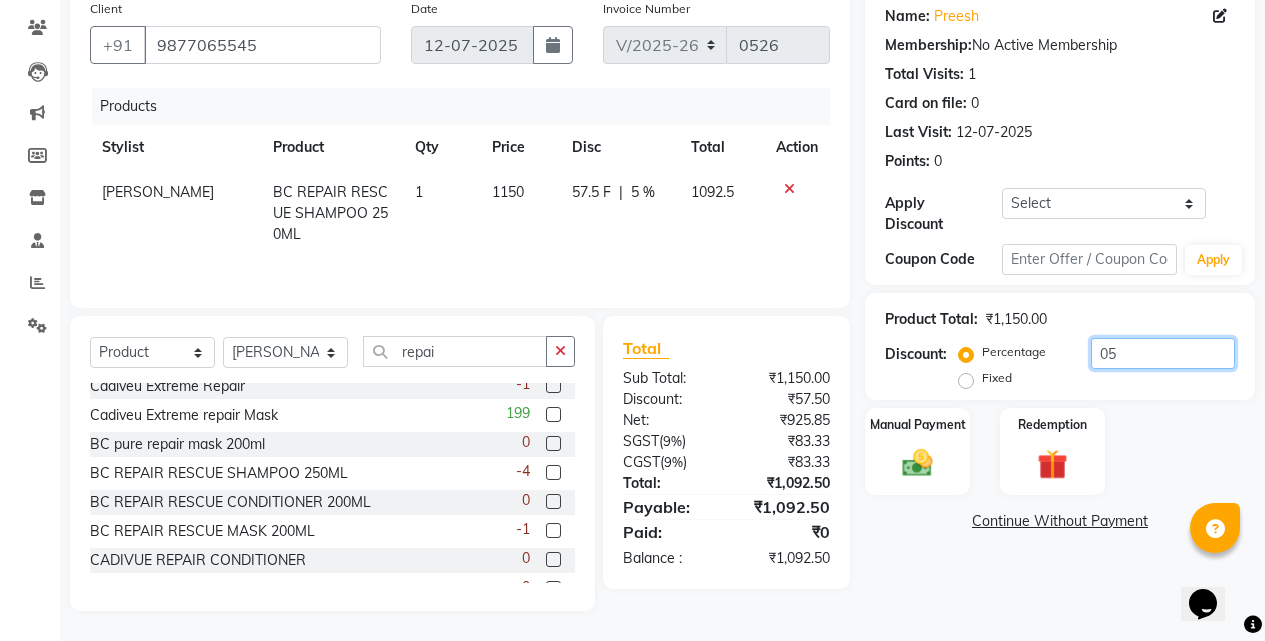 type on "0" 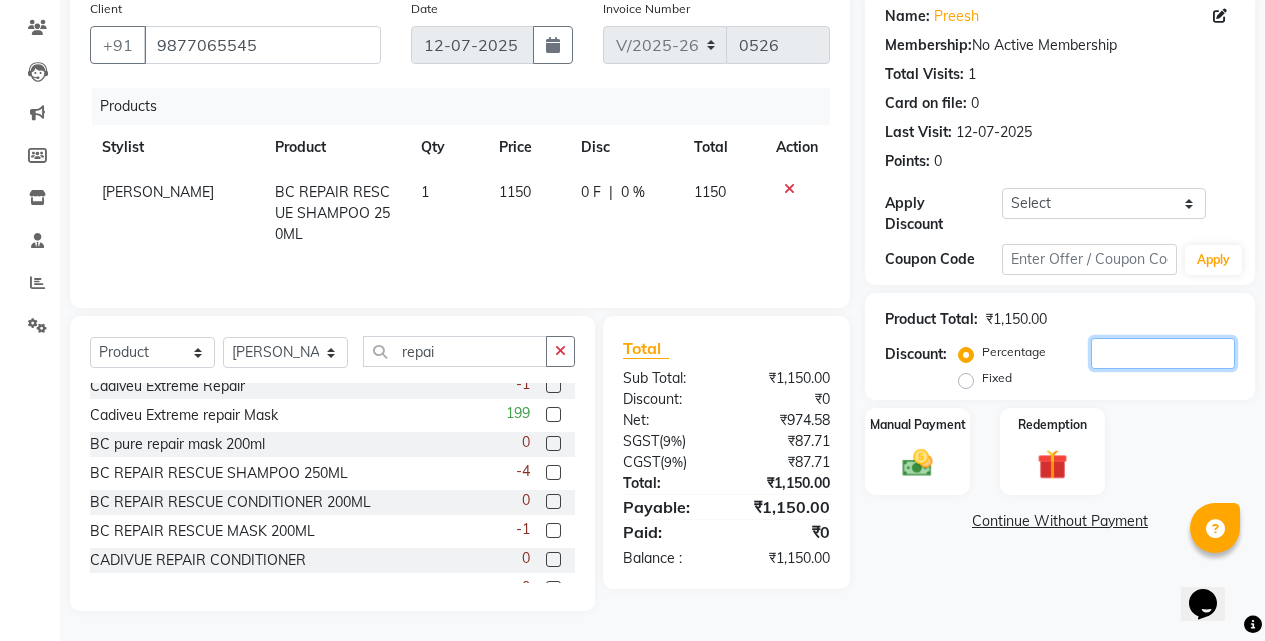 type 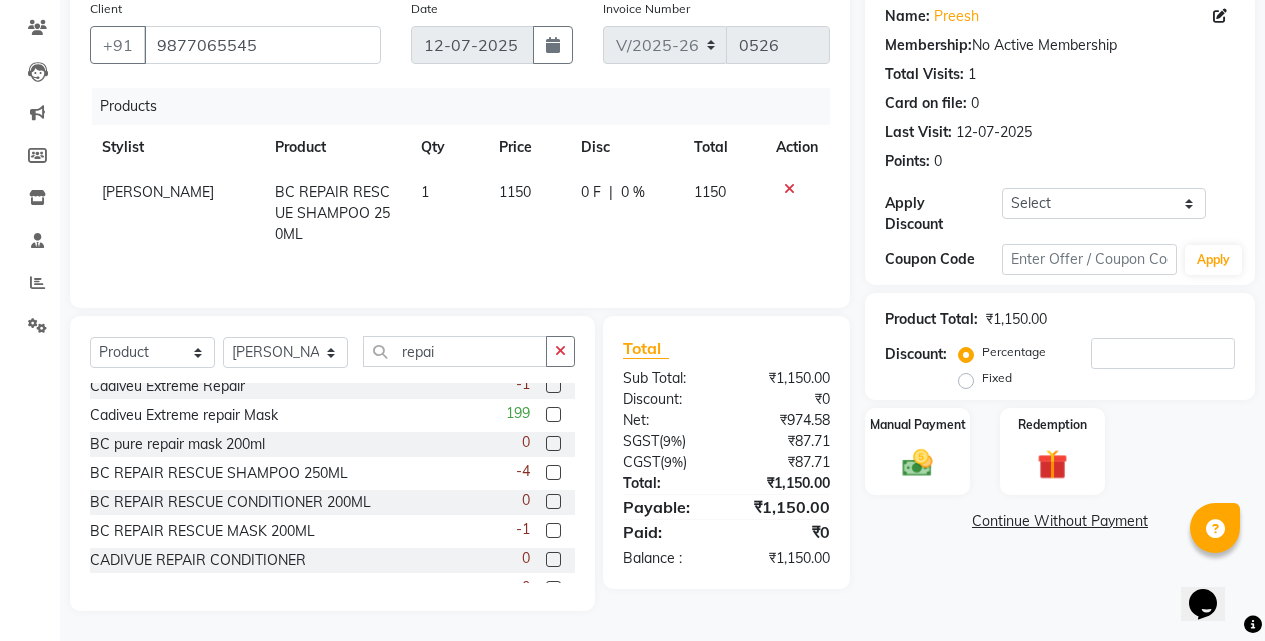 click on "Fixed" 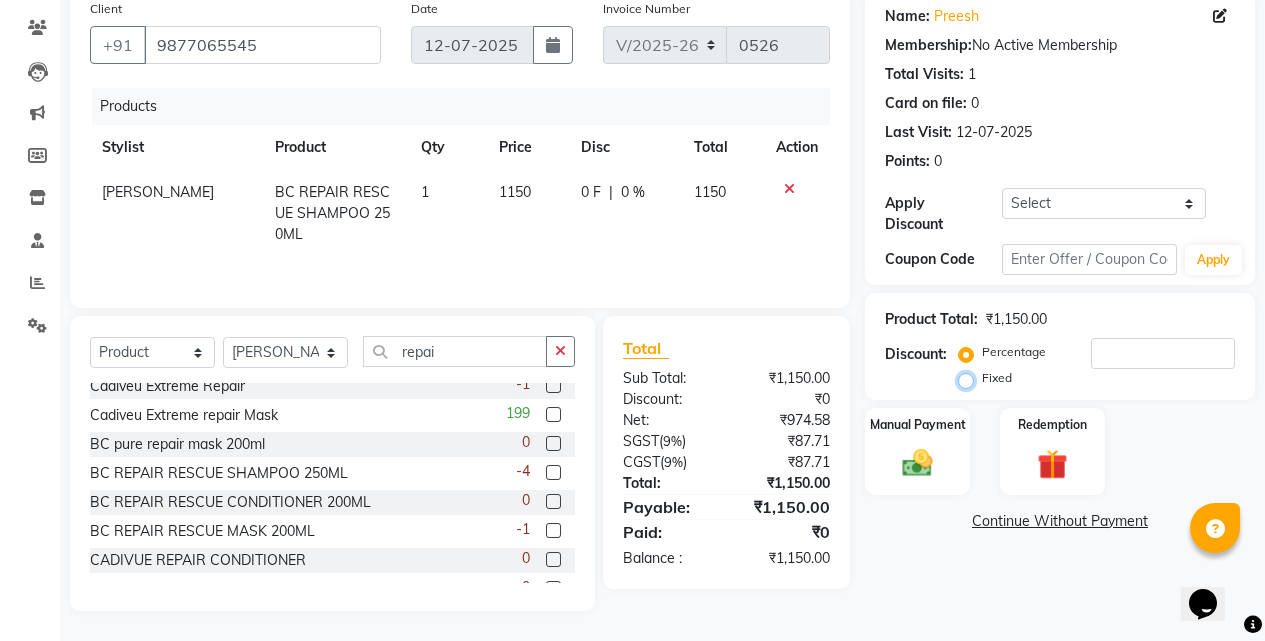 click on "Fixed" at bounding box center [970, 378] 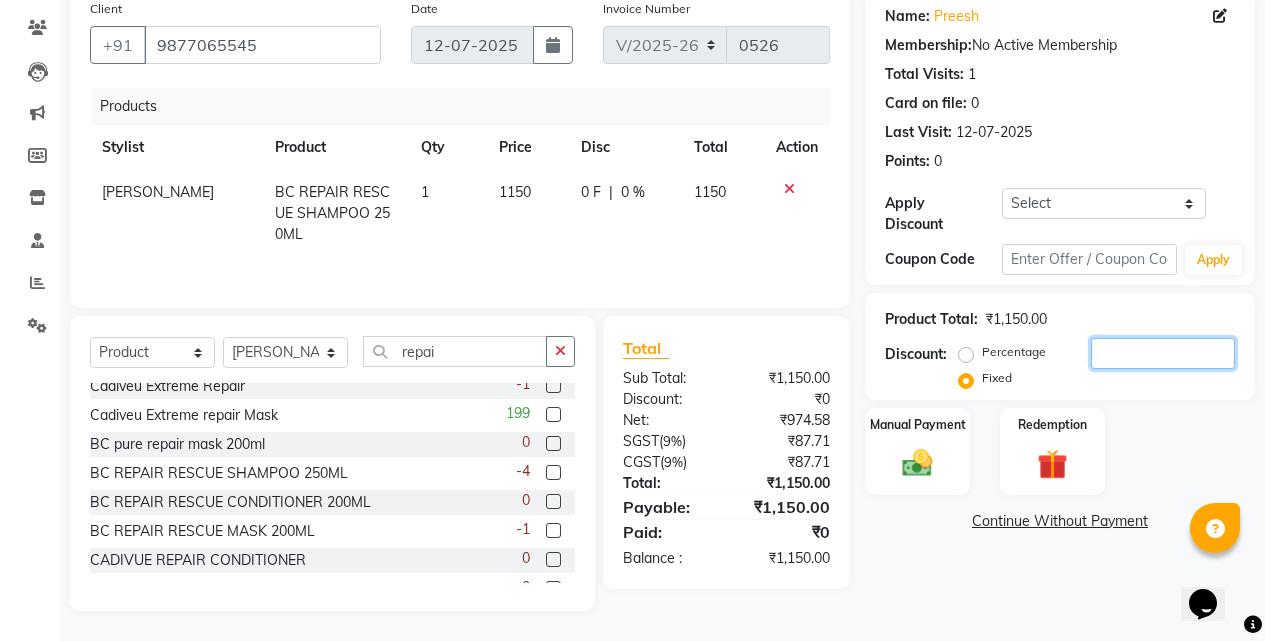 click 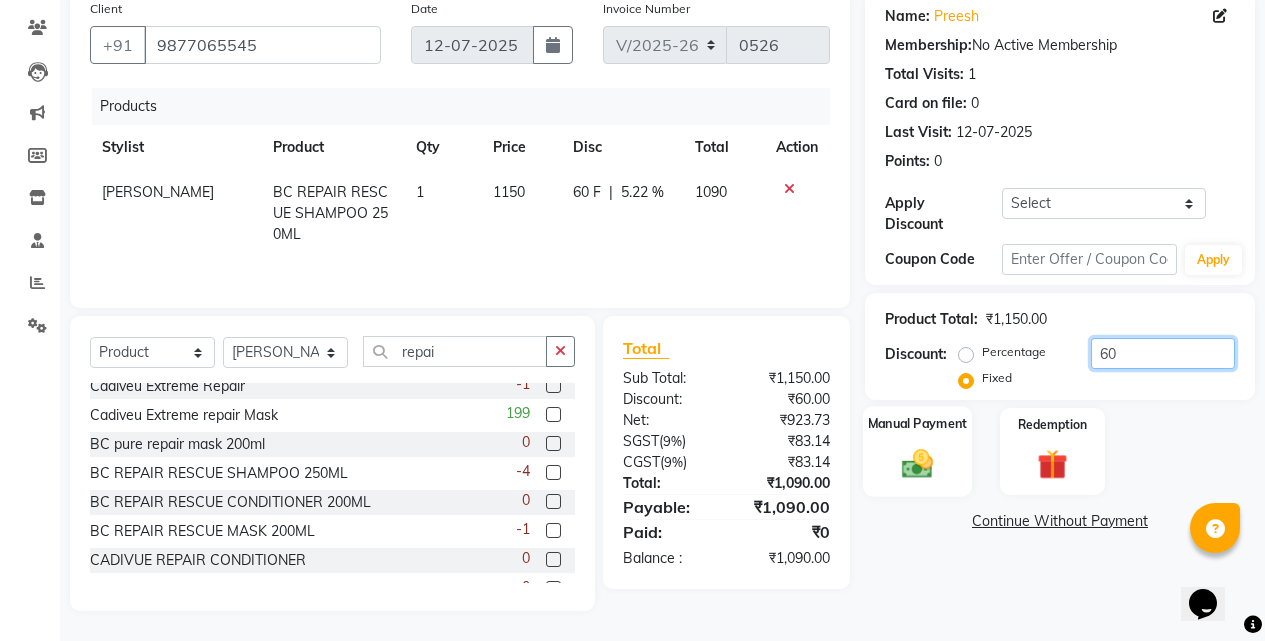 type on "60" 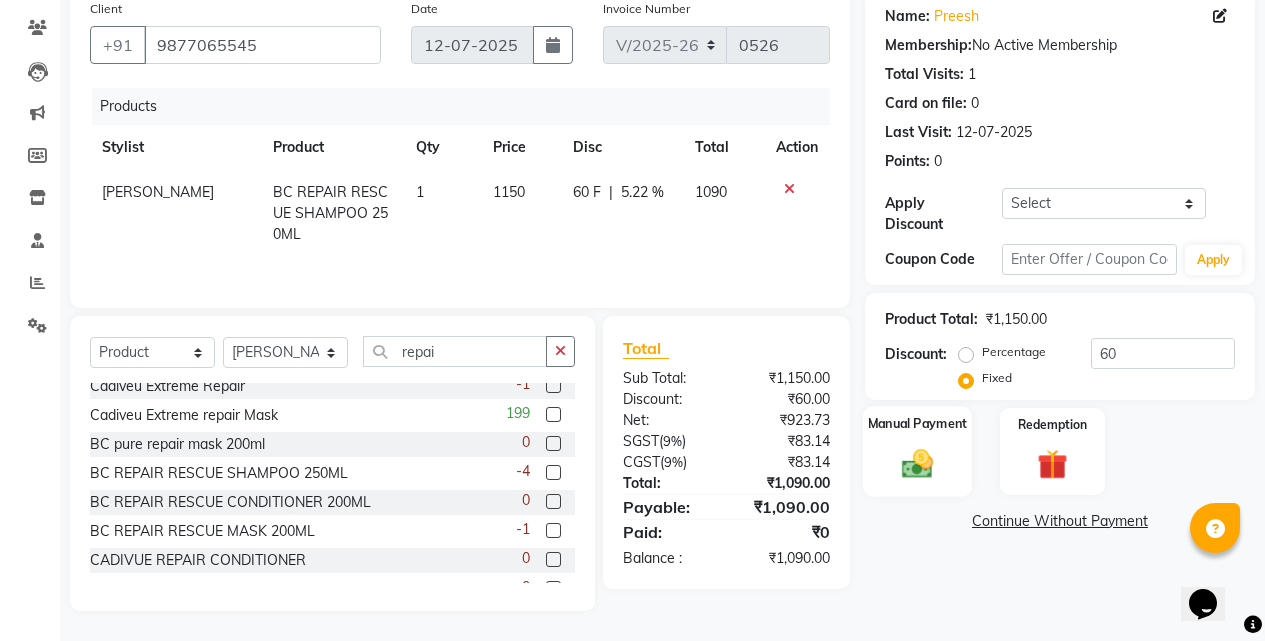 click on "Manual Payment" 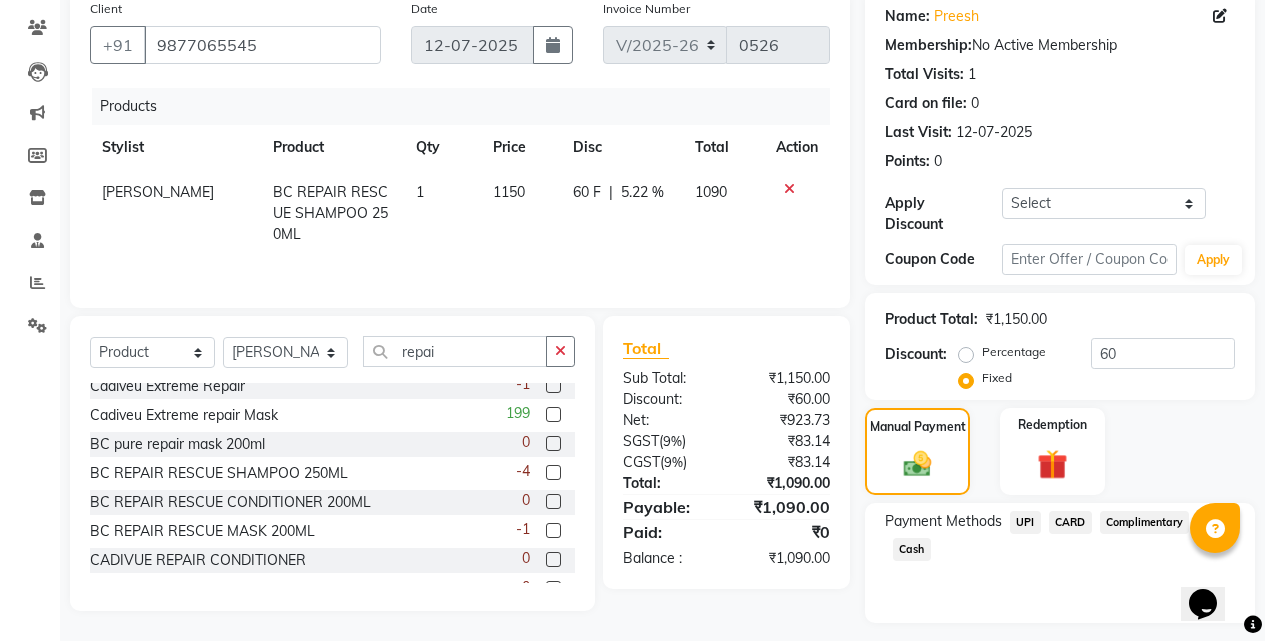 click on "UPI" 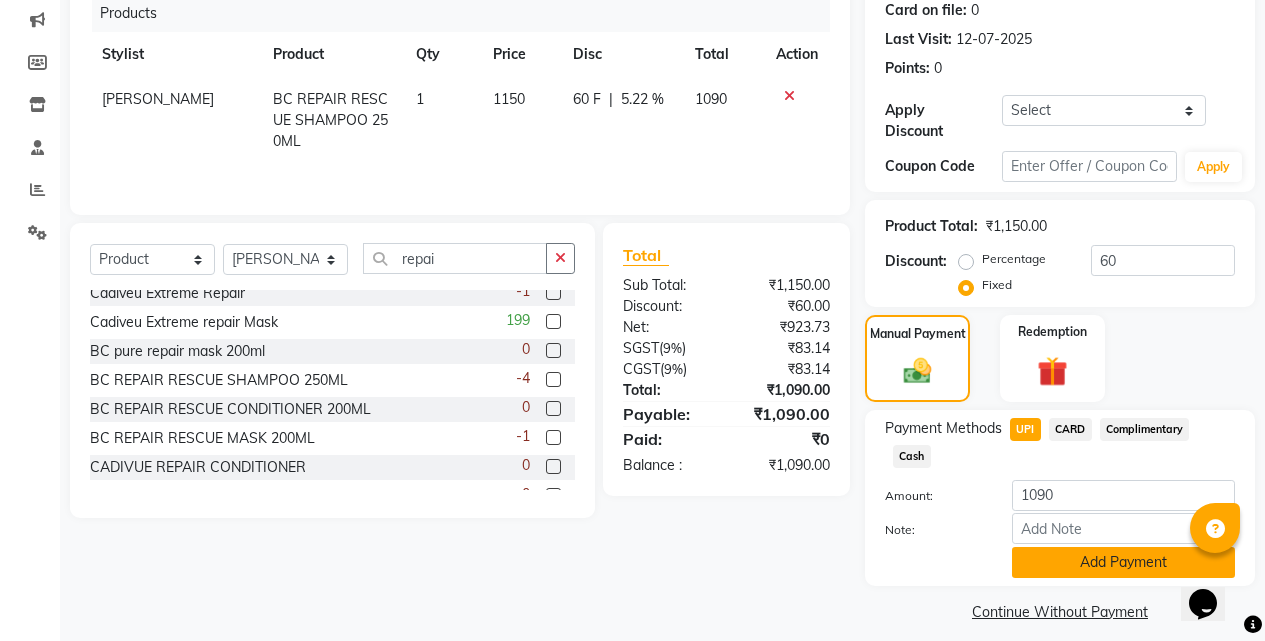 click on "Add Payment" 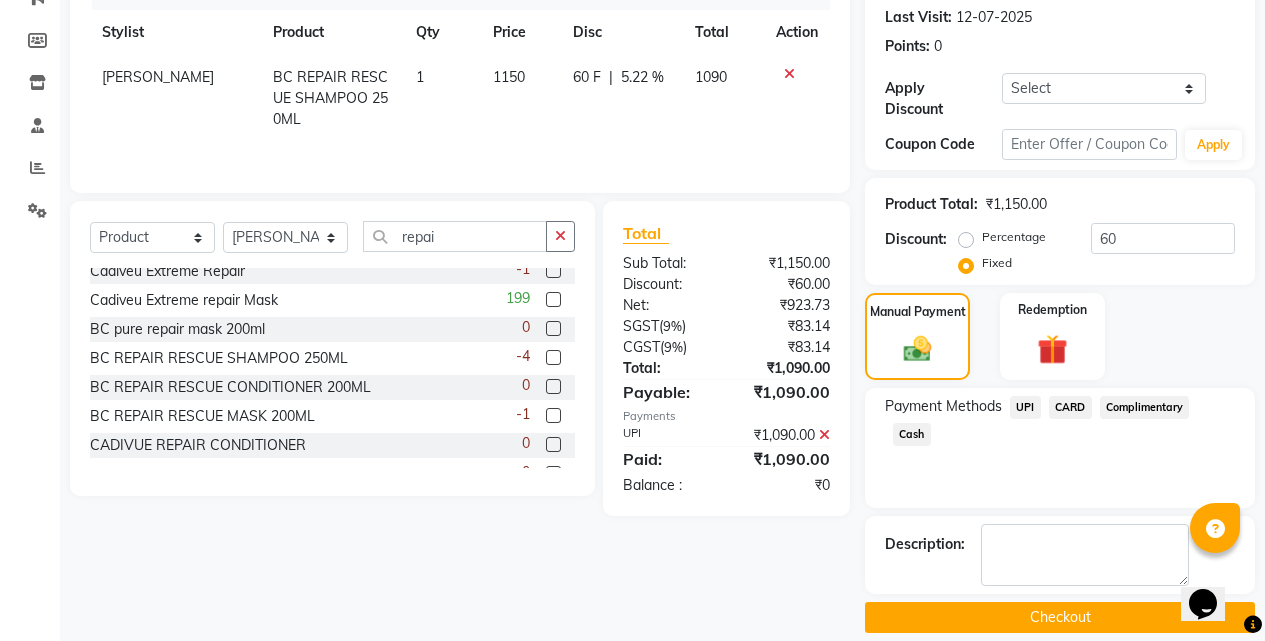 scroll, scrollTop: 281, scrollLeft: 0, axis: vertical 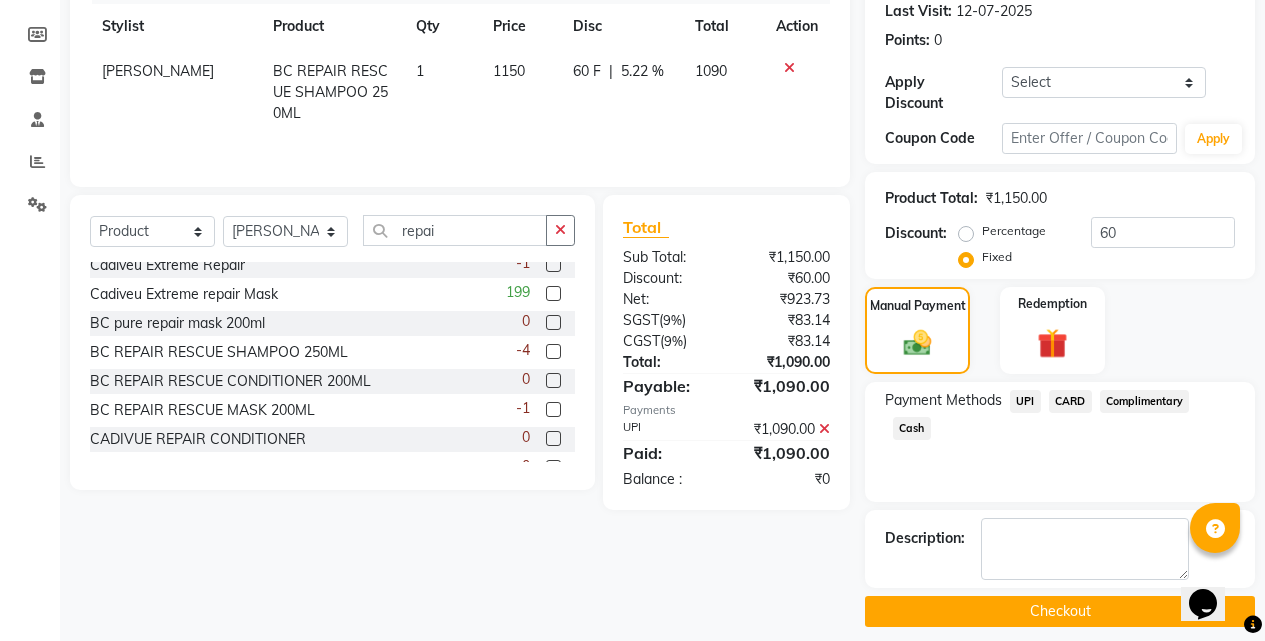 click on "Checkout" 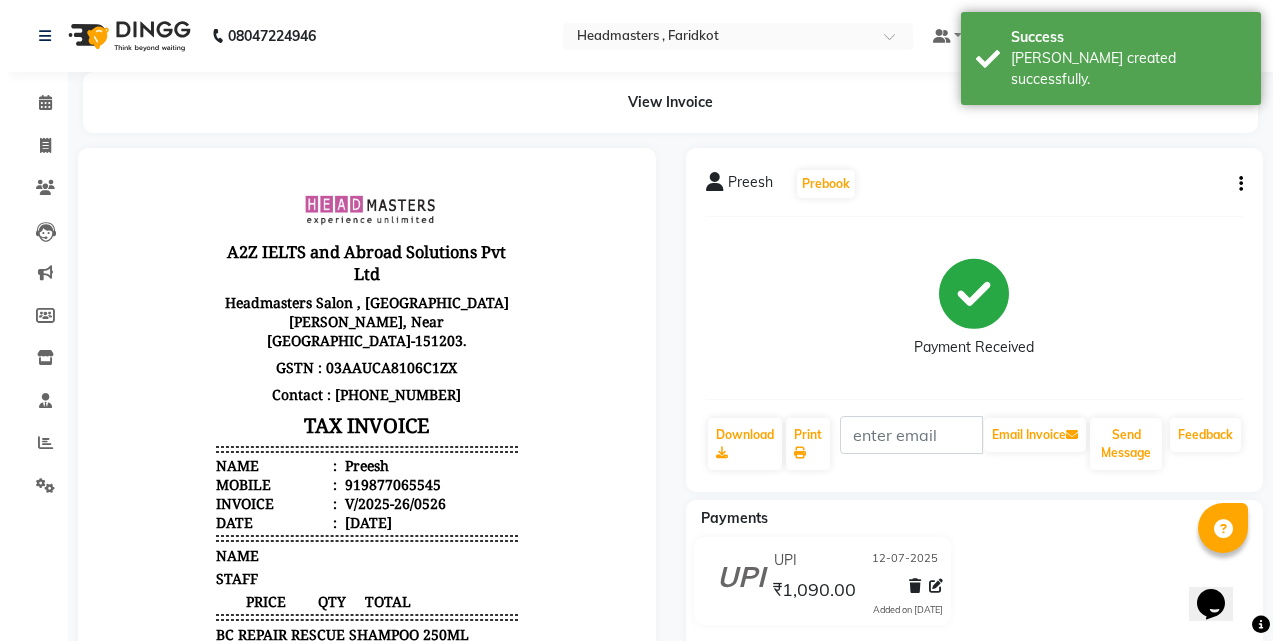 scroll, scrollTop: 0, scrollLeft: 0, axis: both 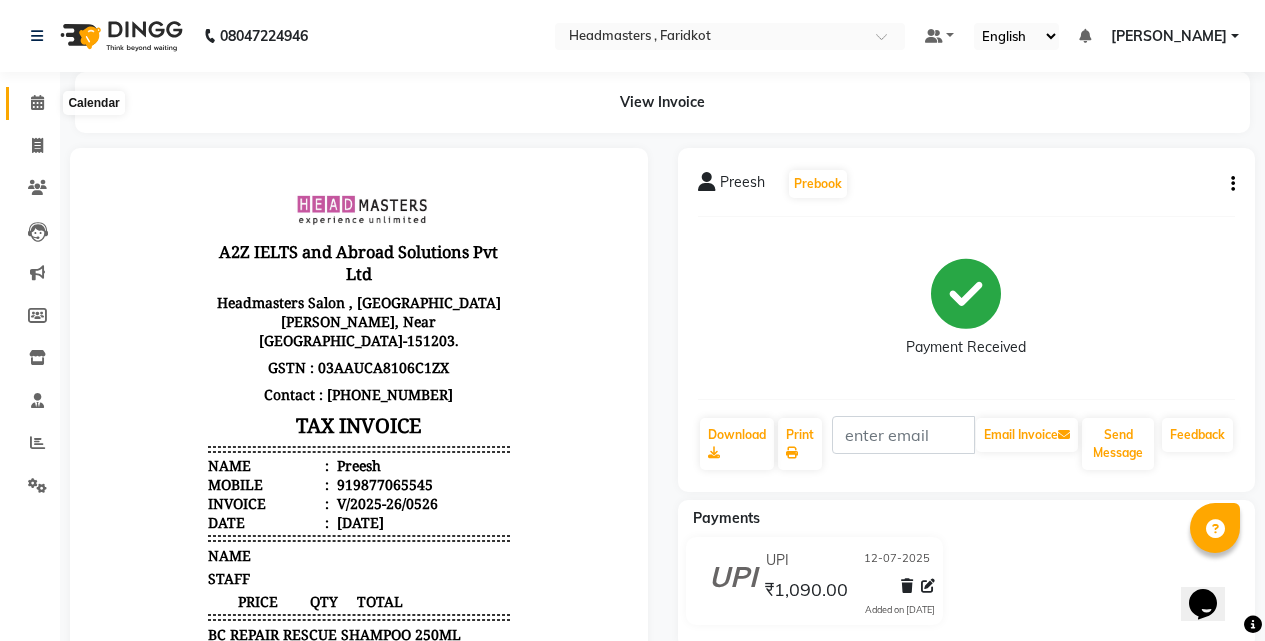 click 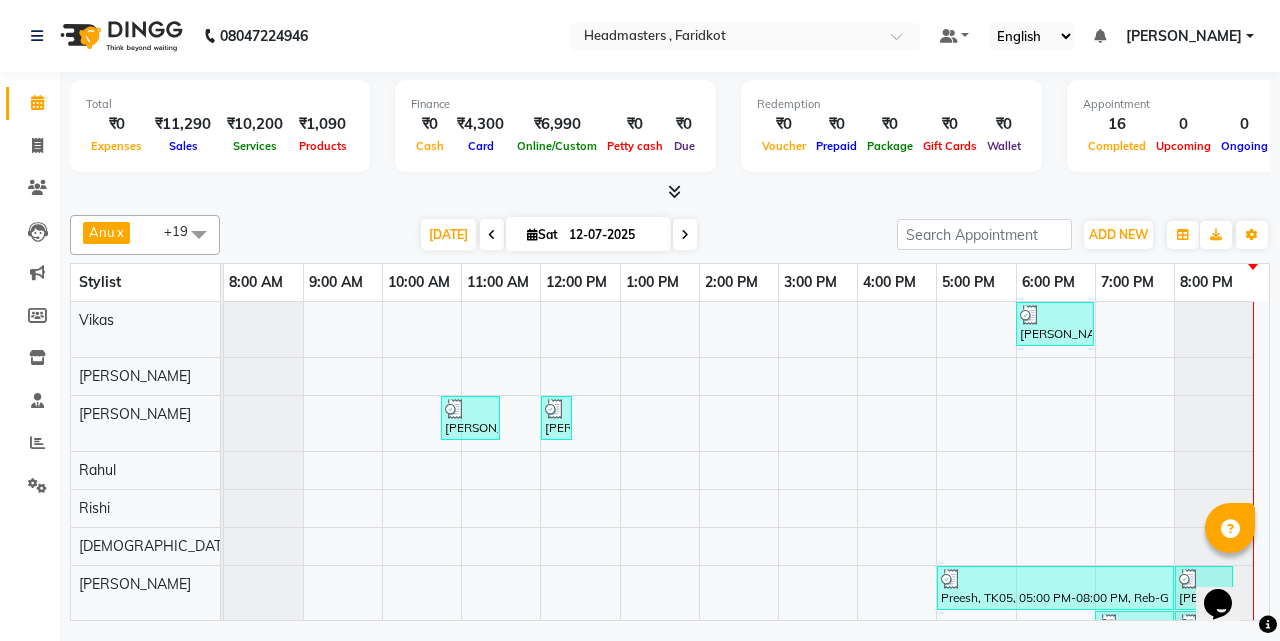 click at bounding box center (492, 235) 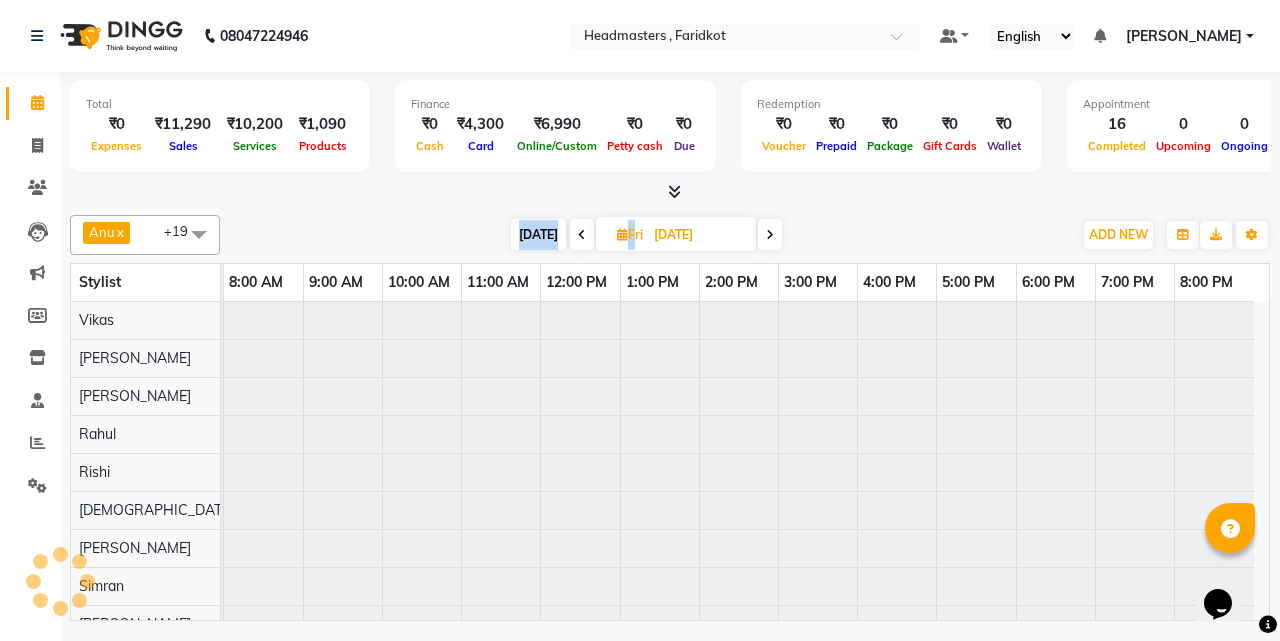 click on "[DATE]  [DATE]" at bounding box center [646, 235] 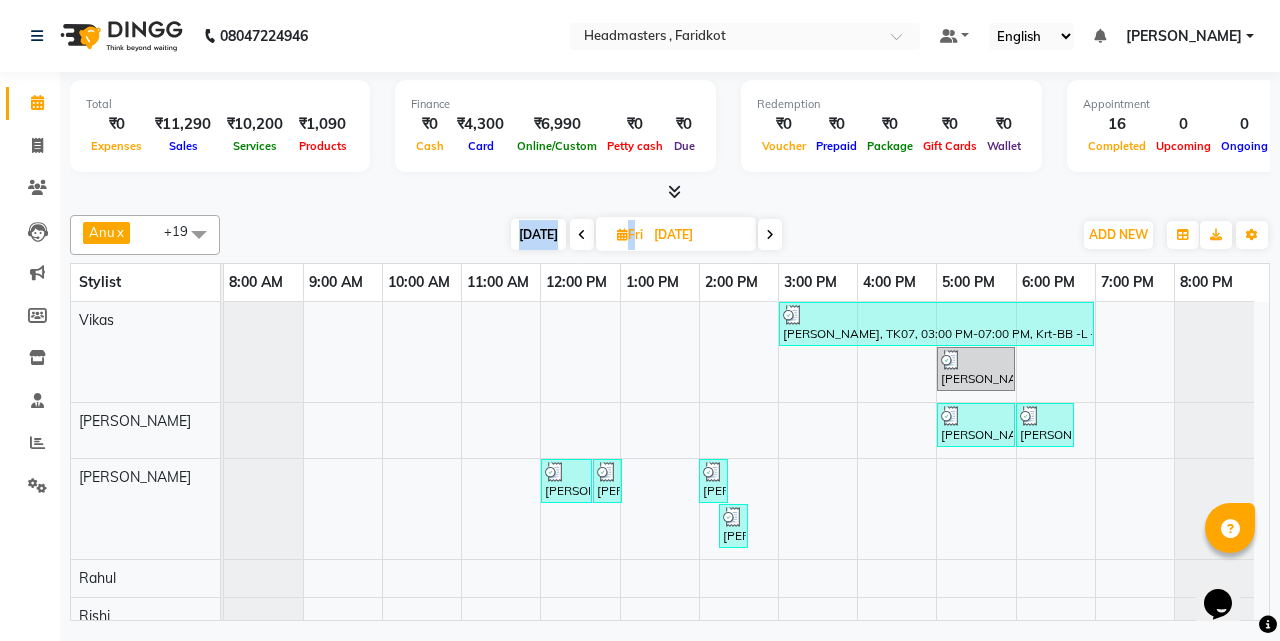 scroll, scrollTop: 215, scrollLeft: 0, axis: vertical 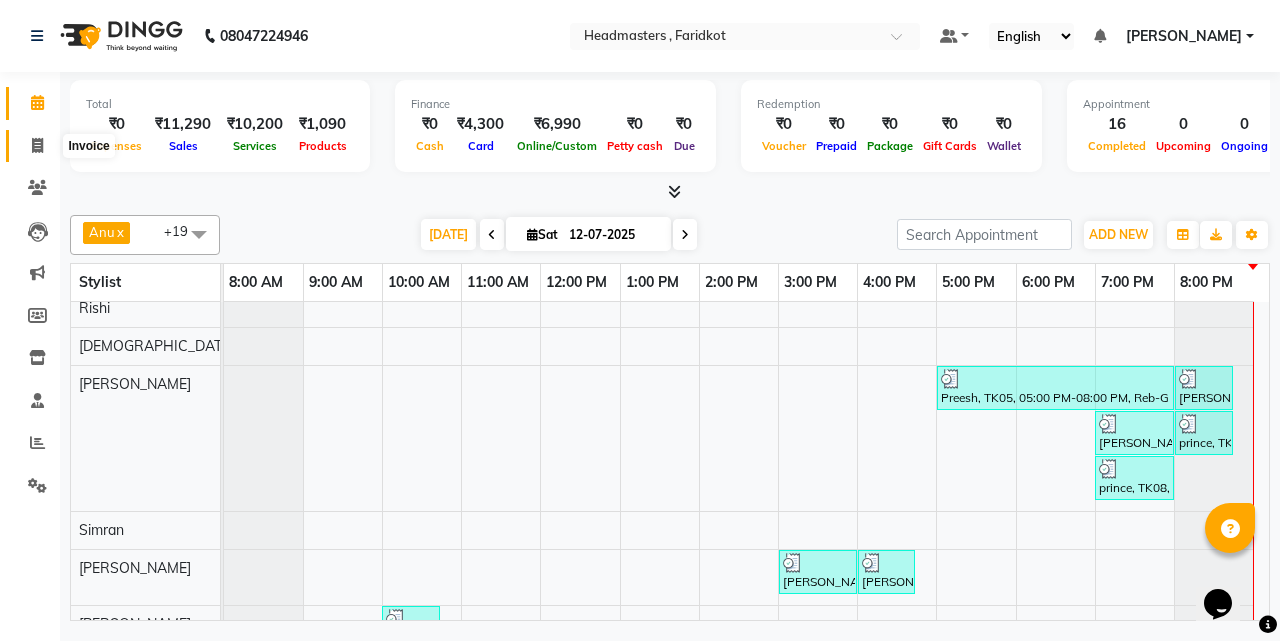 click 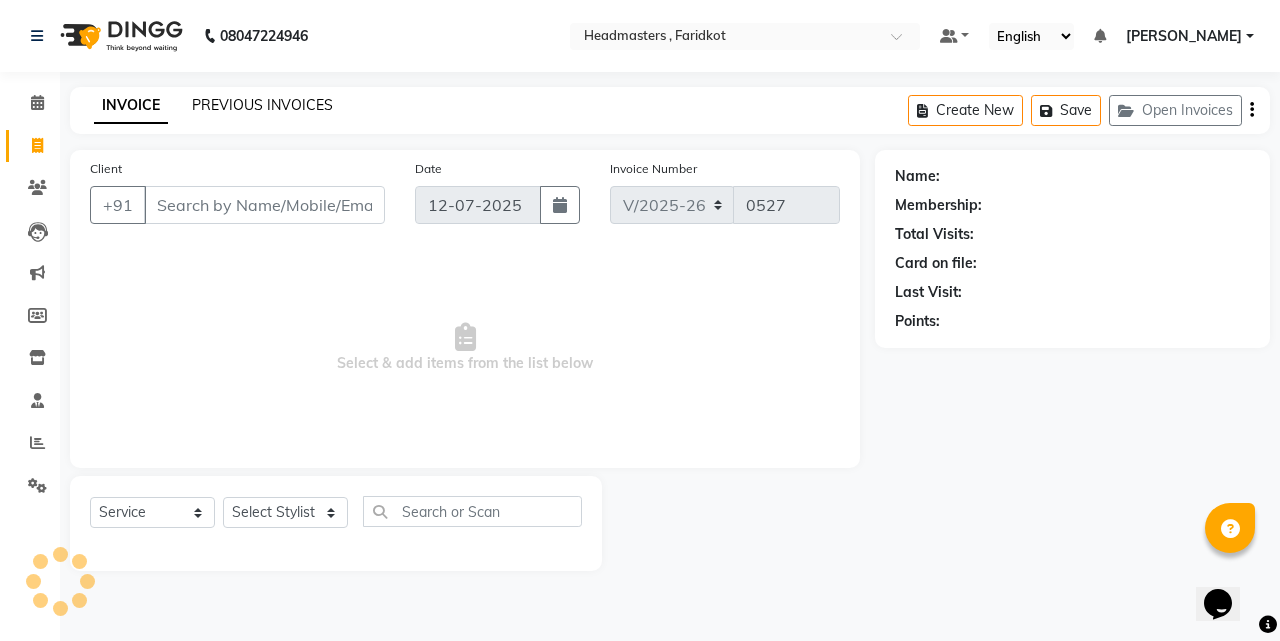 click on "PREVIOUS INVOICES" 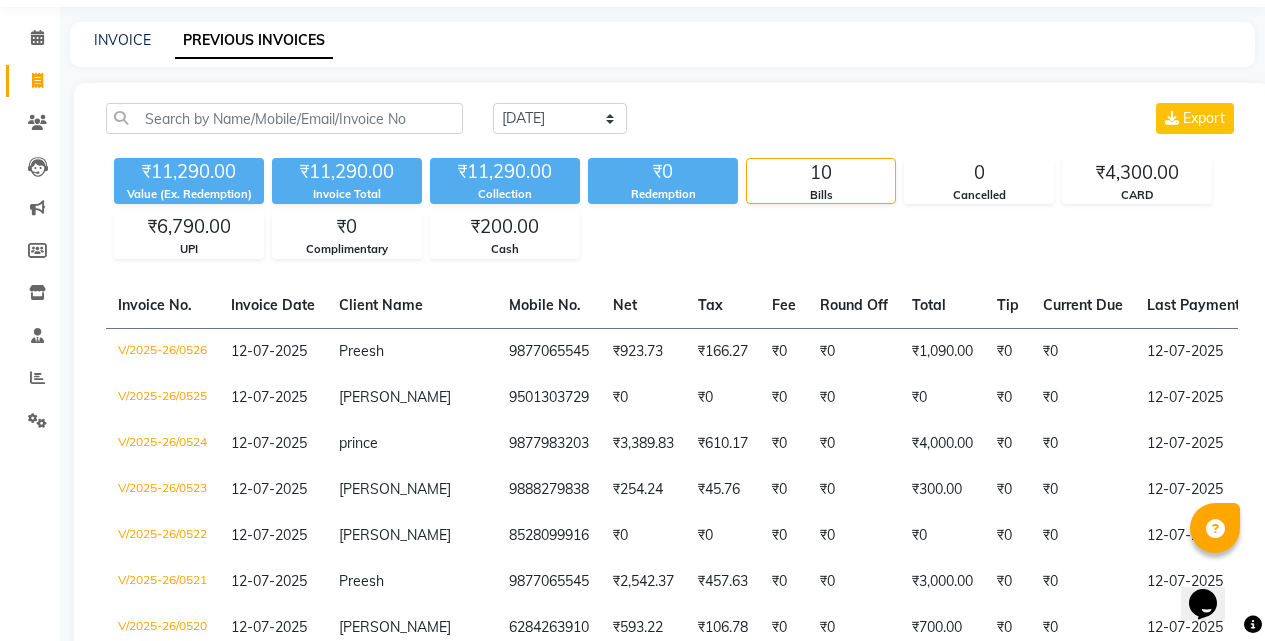 scroll, scrollTop: 100, scrollLeft: 0, axis: vertical 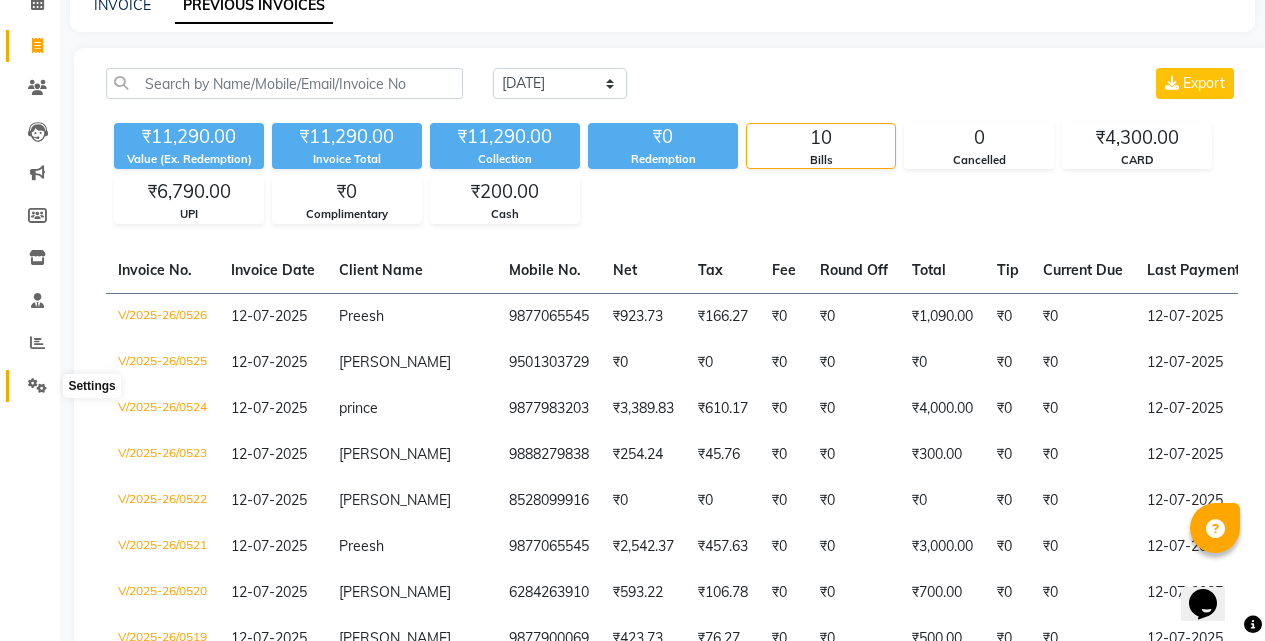 click 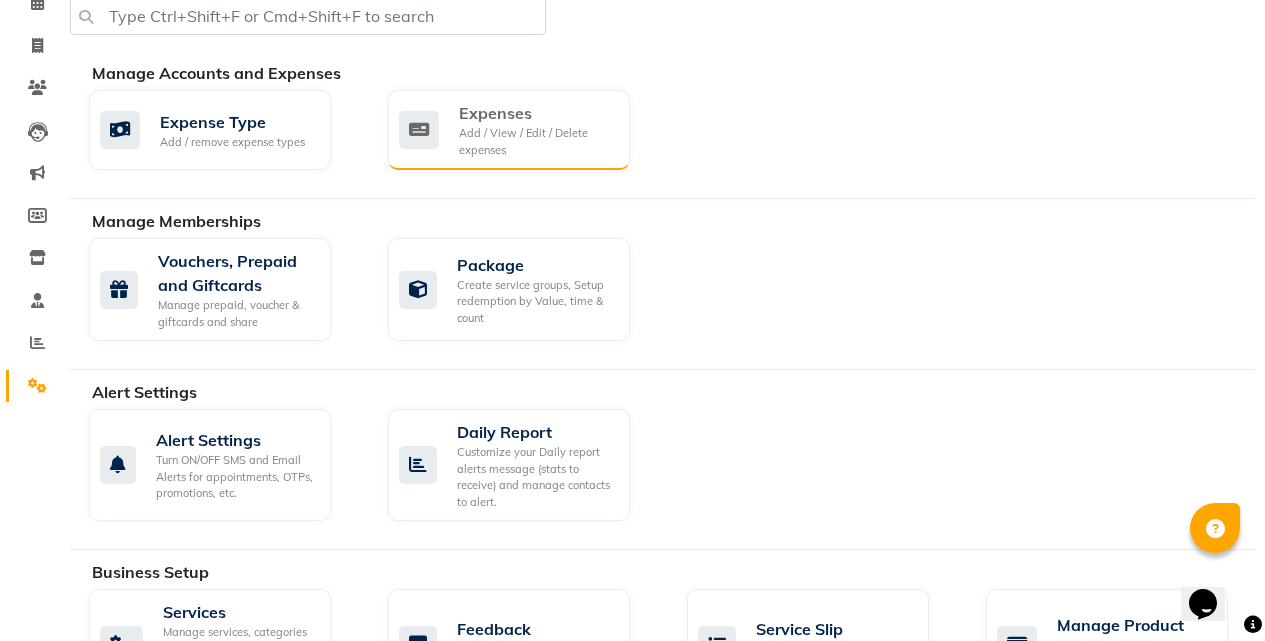 click on "Expenses Add / View / Edit / Delete expenses" 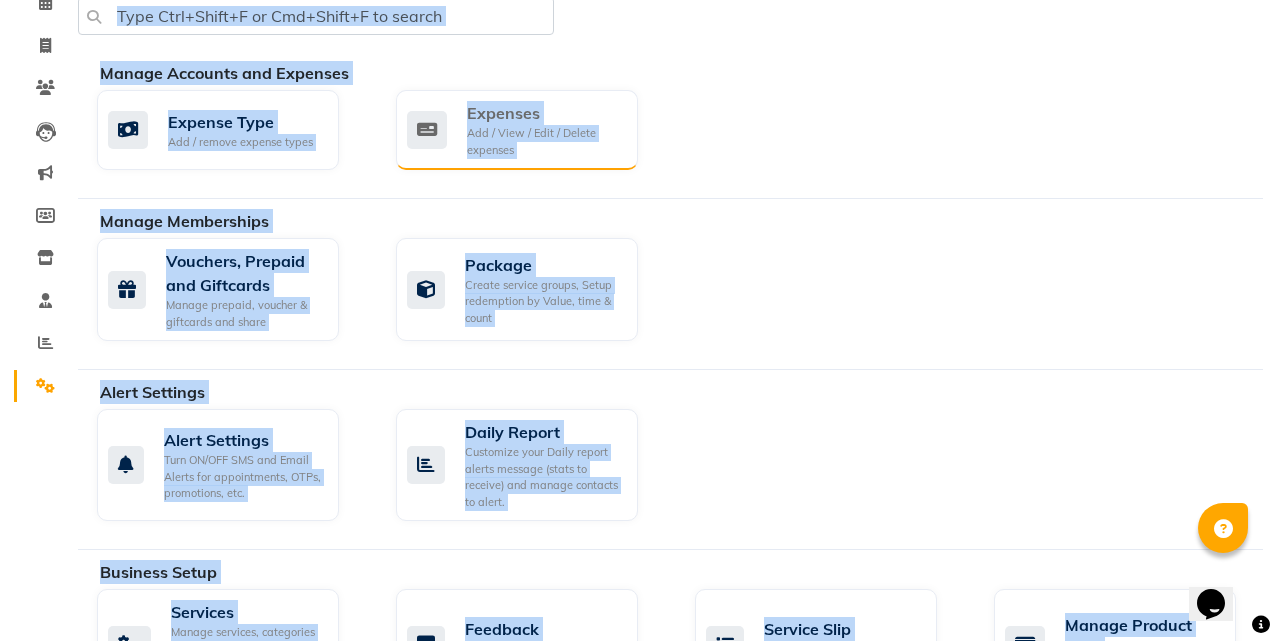 scroll, scrollTop: 0, scrollLeft: 0, axis: both 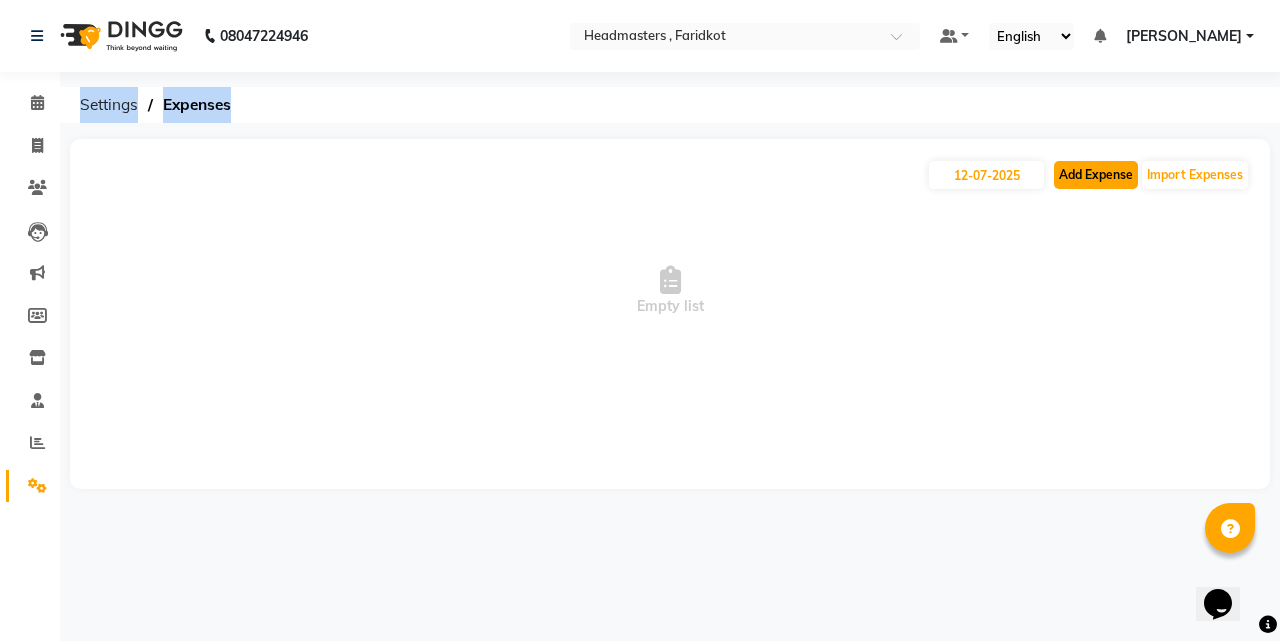 click on "Add Expense" 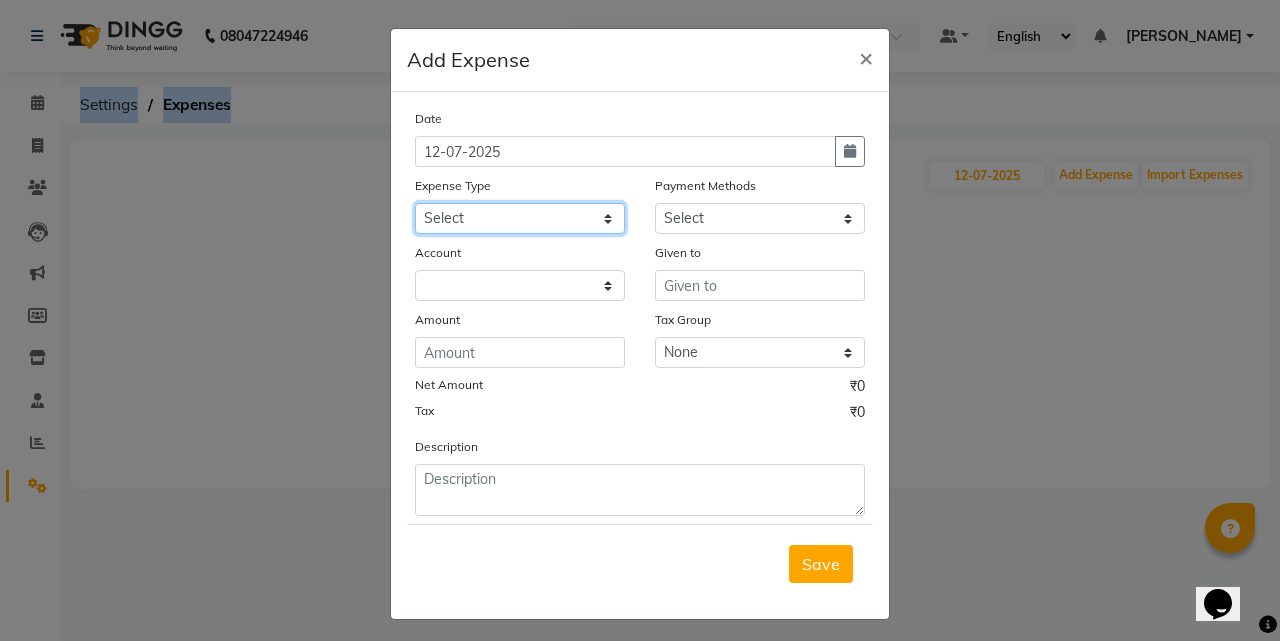 click on "Select Advance Salary Bank charges Car maintenance  Cash transfer to bank Cash transfer to hub Client Snacks Clinical charges Equipment Fuel Govt fee Hair Products or Tools Incentive Insurance International purchase Loan Repayment Maintenance Marketing Miscellaneous MRA Other Pantry Product Rent Salary Staff Snacks Tax Tea & Refreshment Utilities" 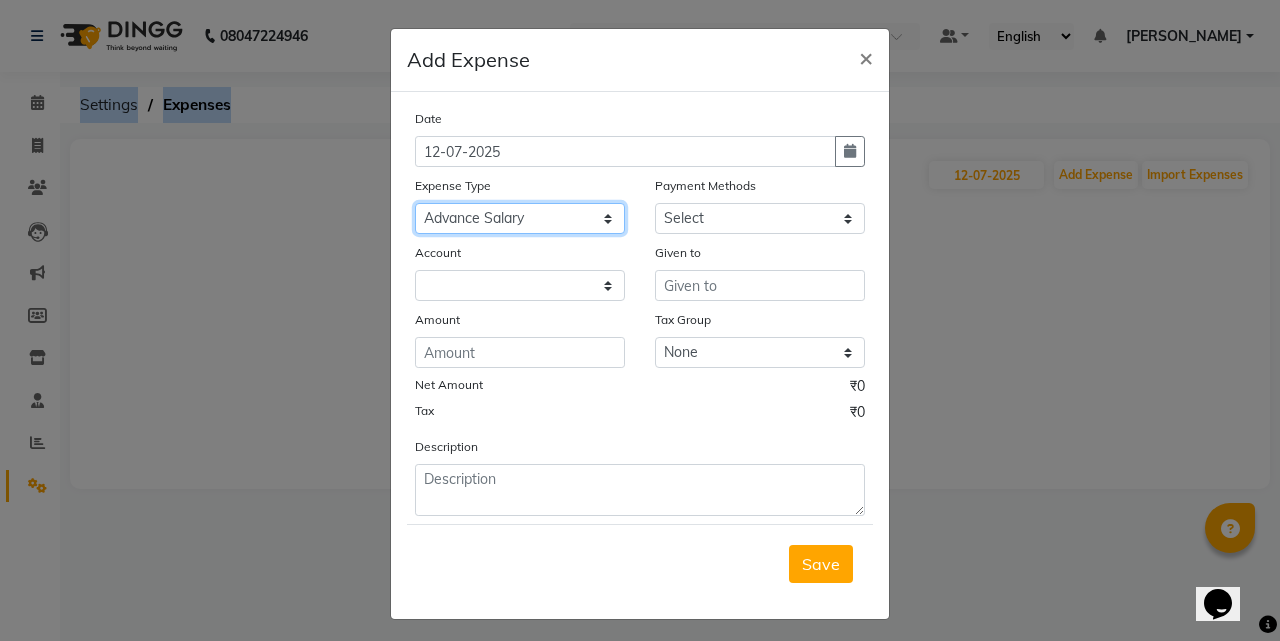 click on "Select Advance Salary Bank charges Car maintenance  Cash transfer to bank Cash transfer to hub Client Snacks Clinical charges Equipment Fuel Govt fee Hair Products or Tools Incentive Insurance International purchase Loan Repayment Maintenance Marketing Miscellaneous MRA Other Pantry Product Rent Salary Staff Snacks Tax Tea & Refreshment Utilities" 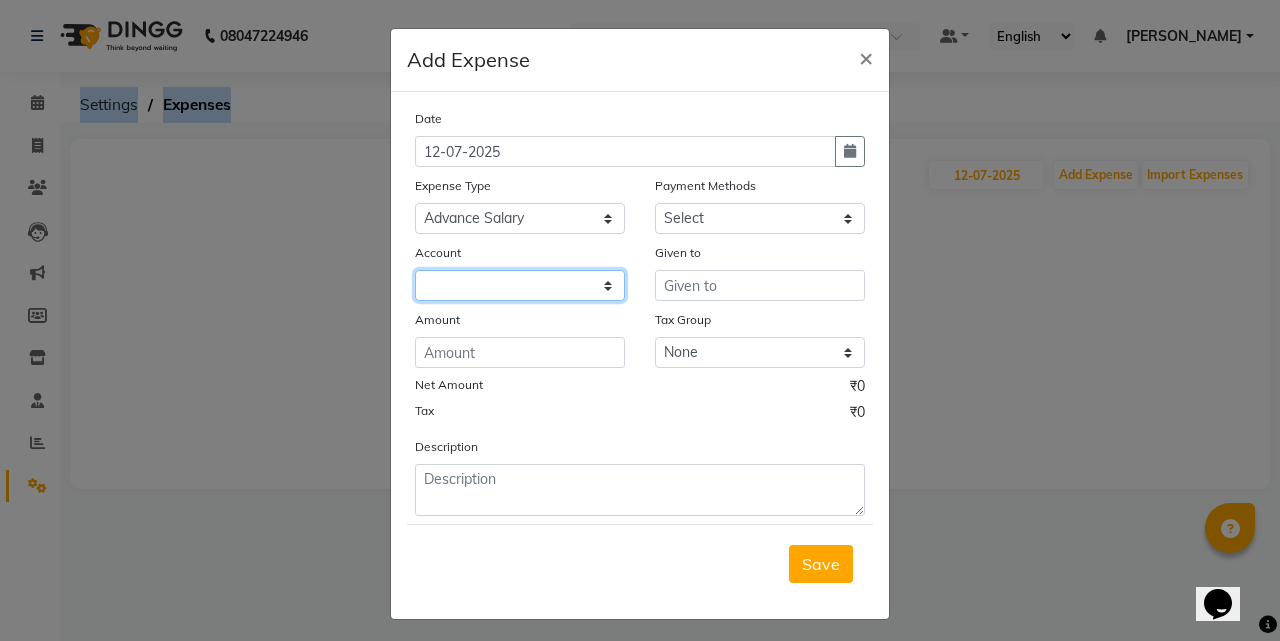 click 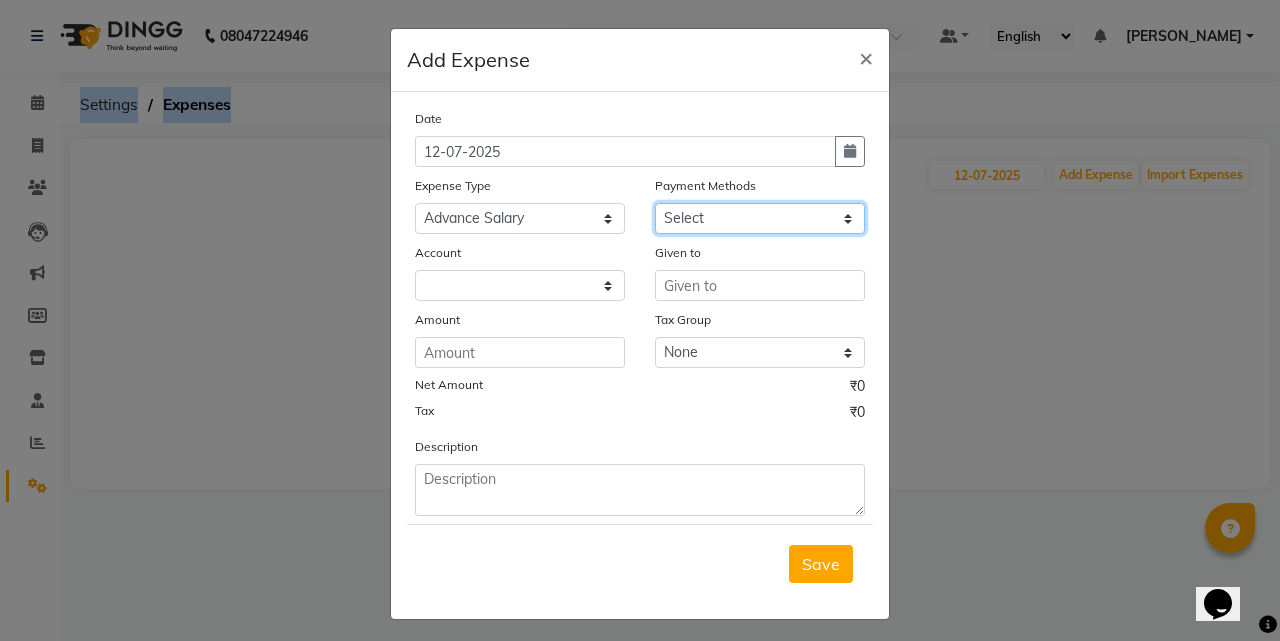 click on "Select UPI CARD Complimentary Voucher Wallet Package Prepaid Cash" 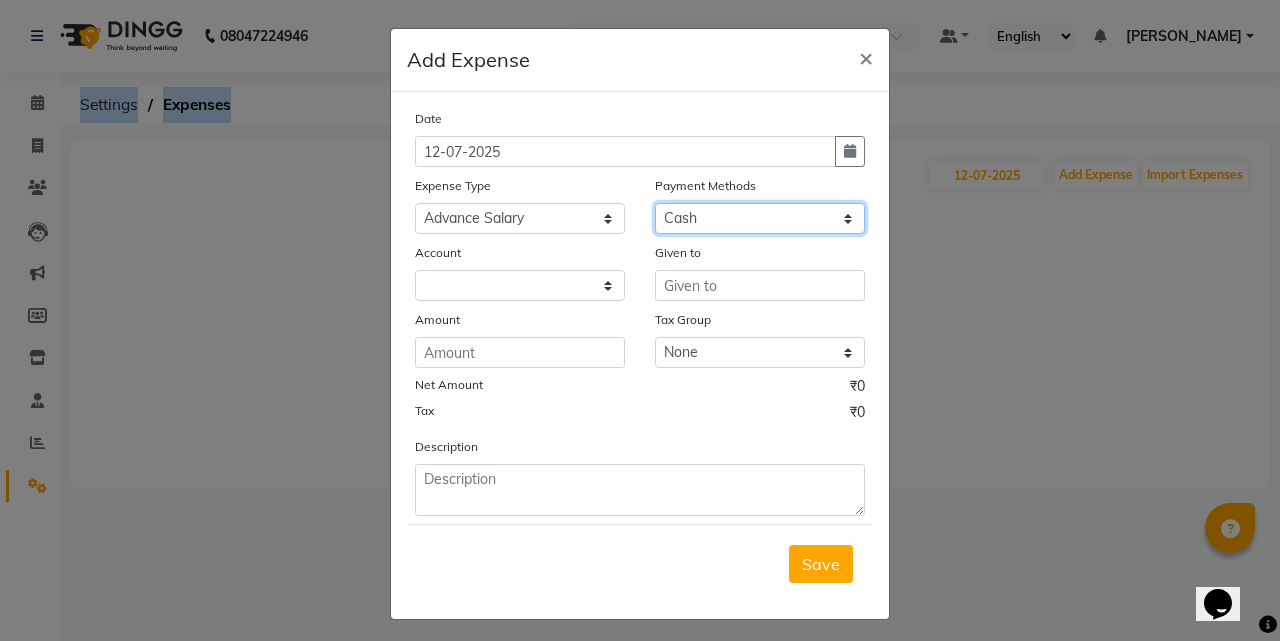 click on "Select UPI CARD Complimentary Voucher Wallet Package Prepaid Cash" 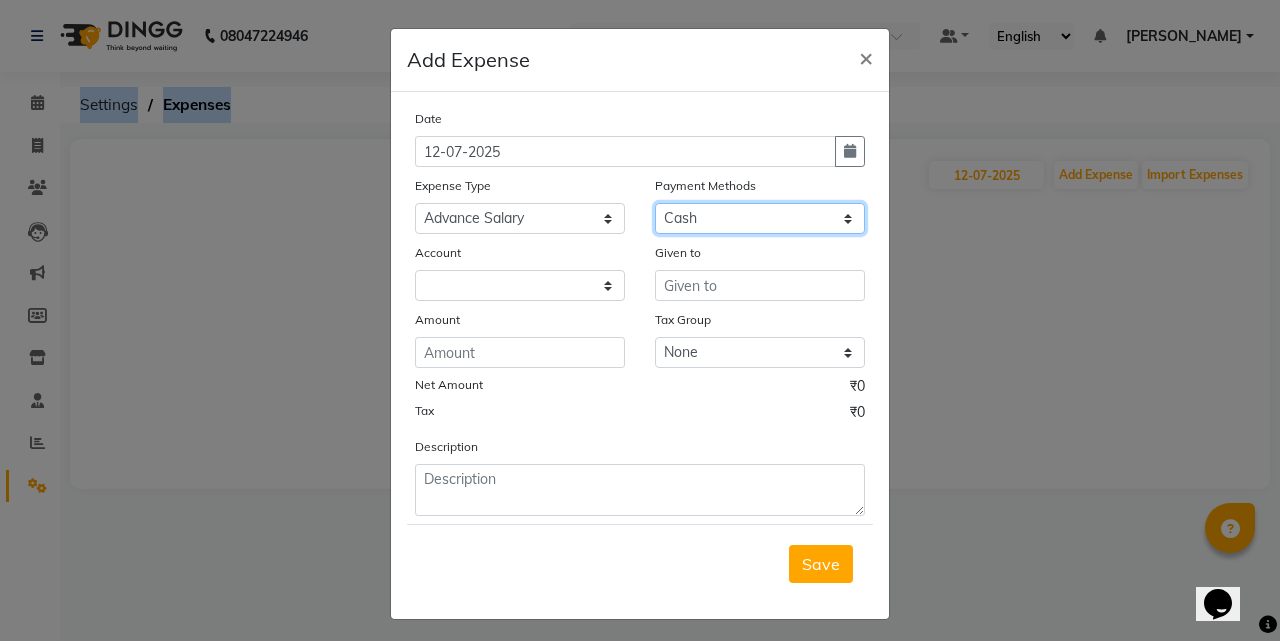 select on "7068" 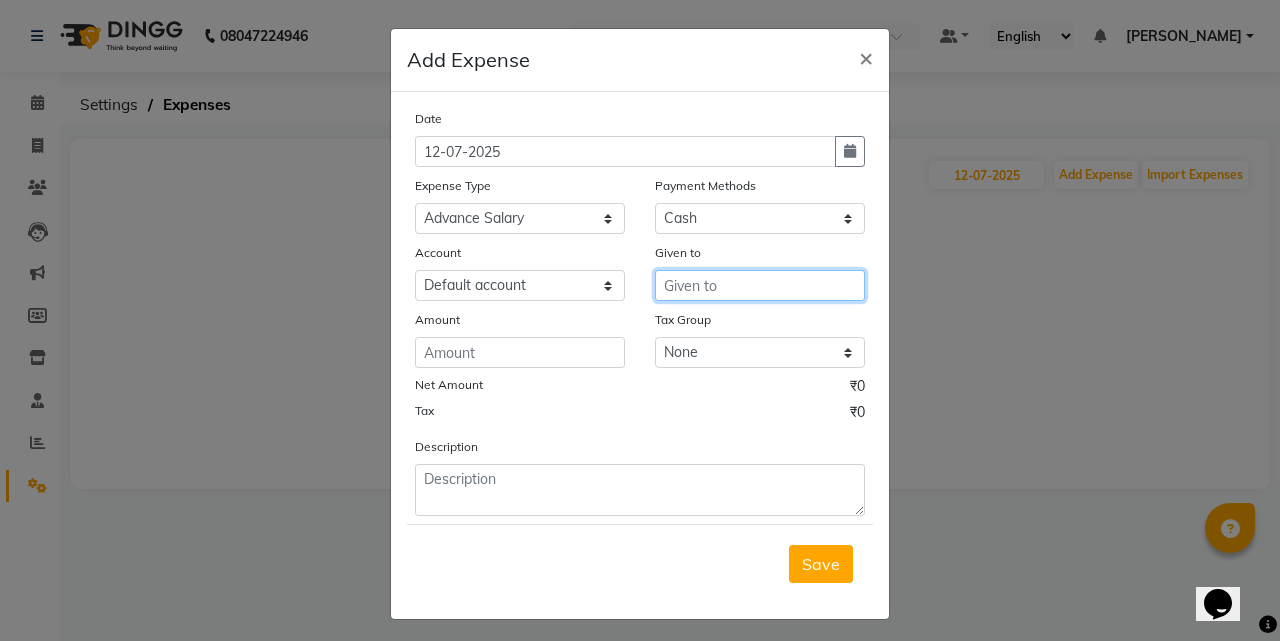click at bounding box center [760, 285] 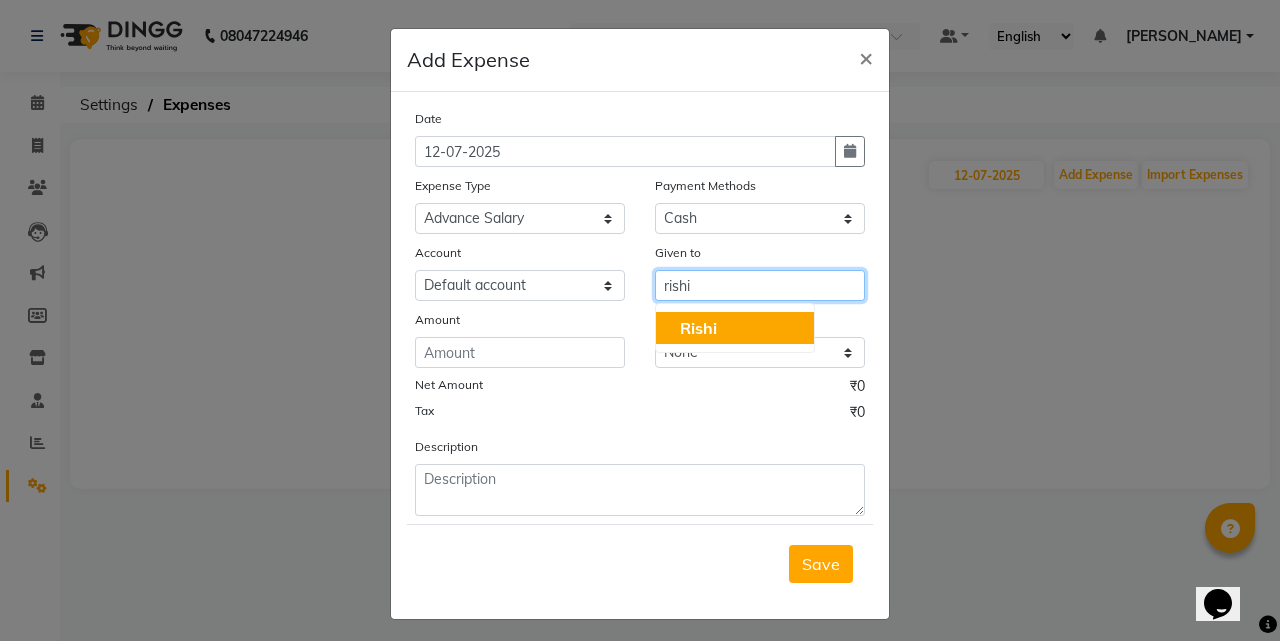 click on "Rishi" 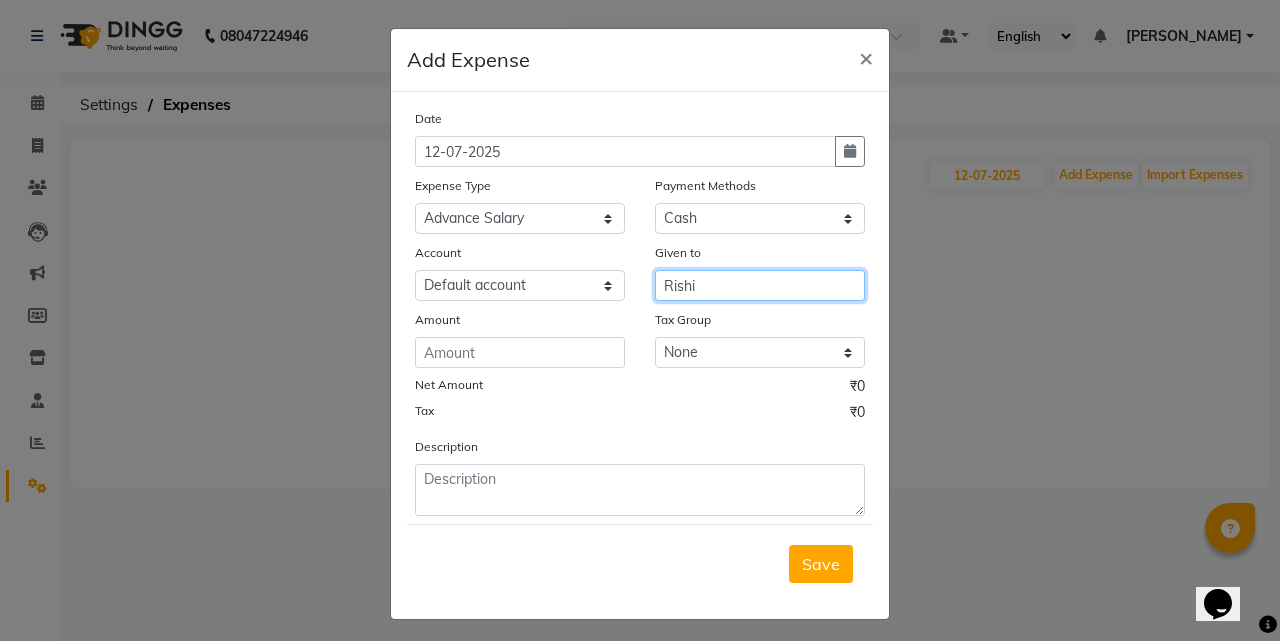 type on "Rishi" 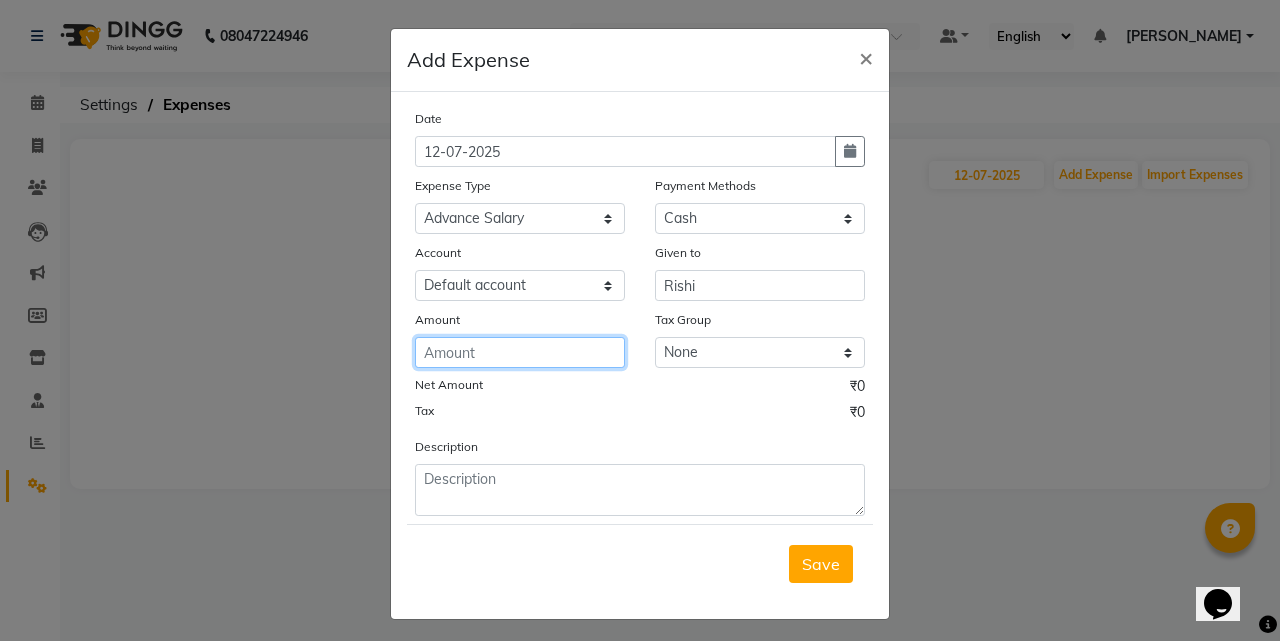 click 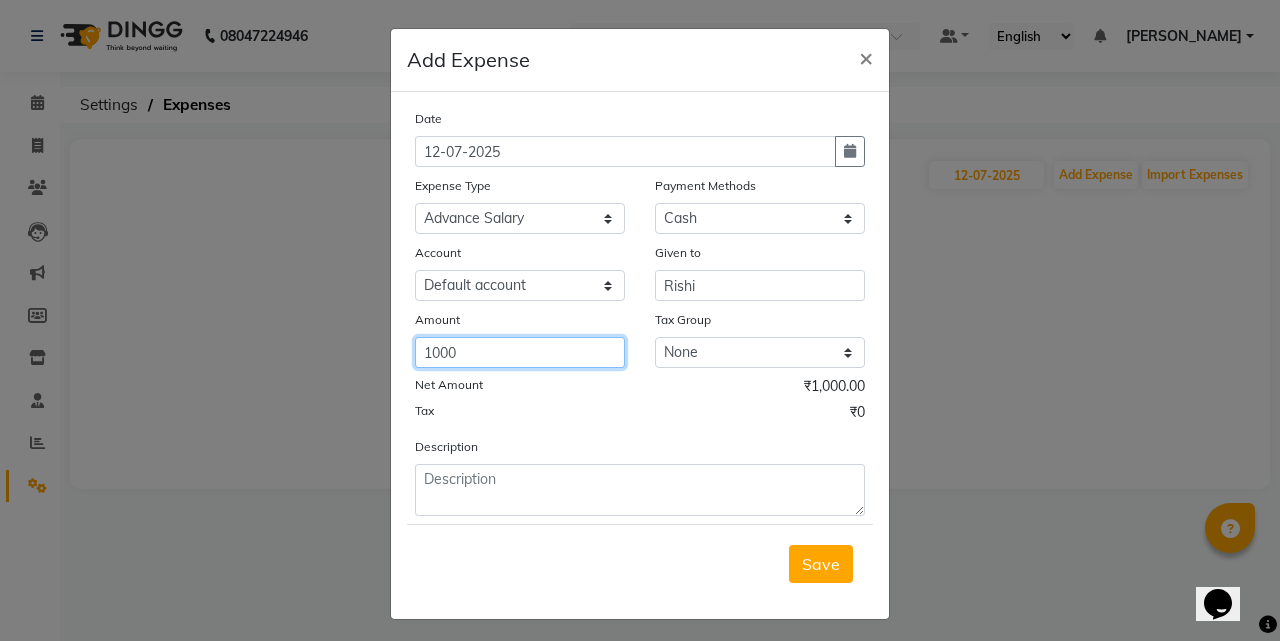 type on "1000" 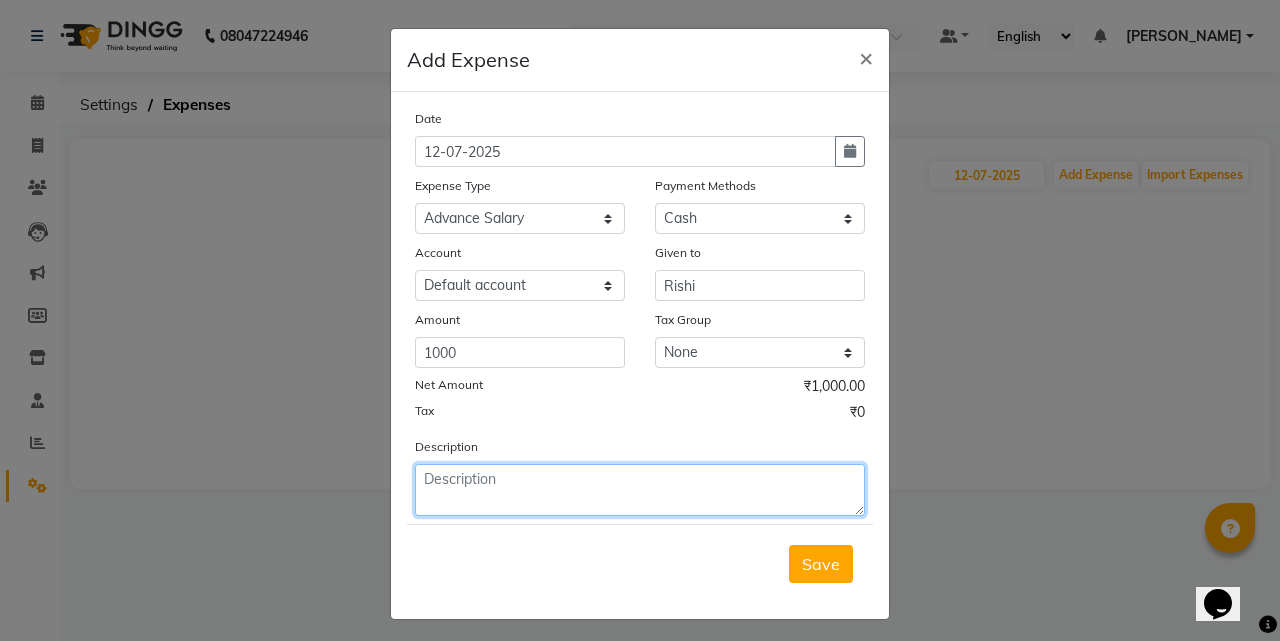 click 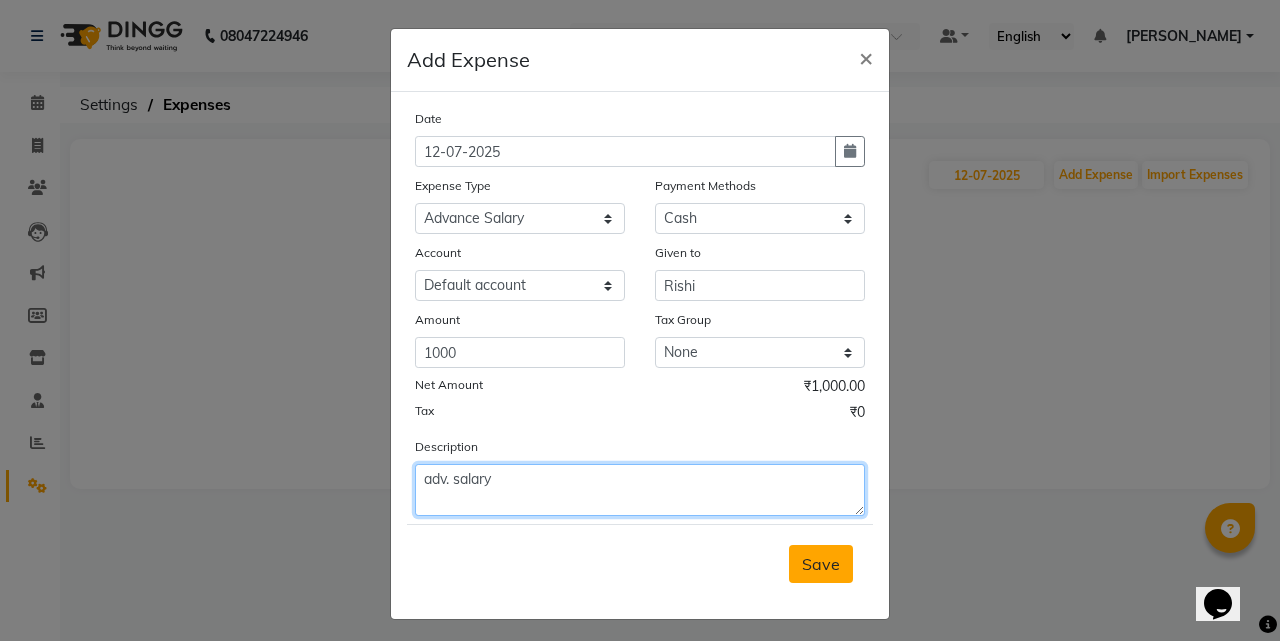 type on "adv. salary" 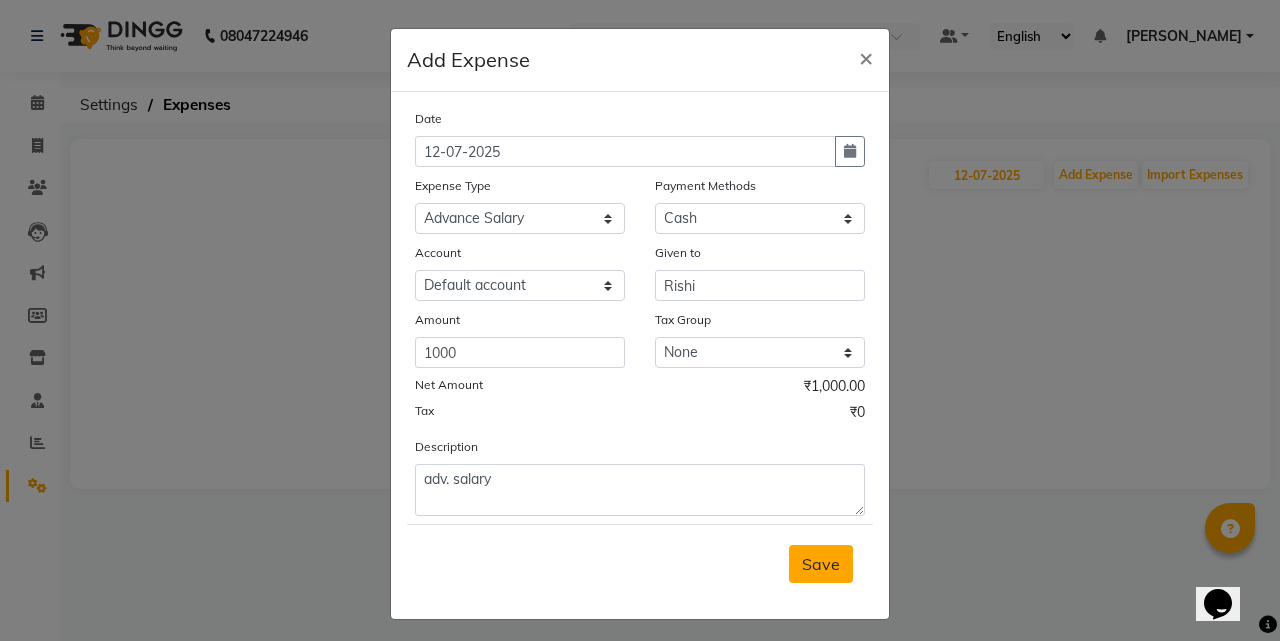 click on "Save" at bounding box center (821, 564) 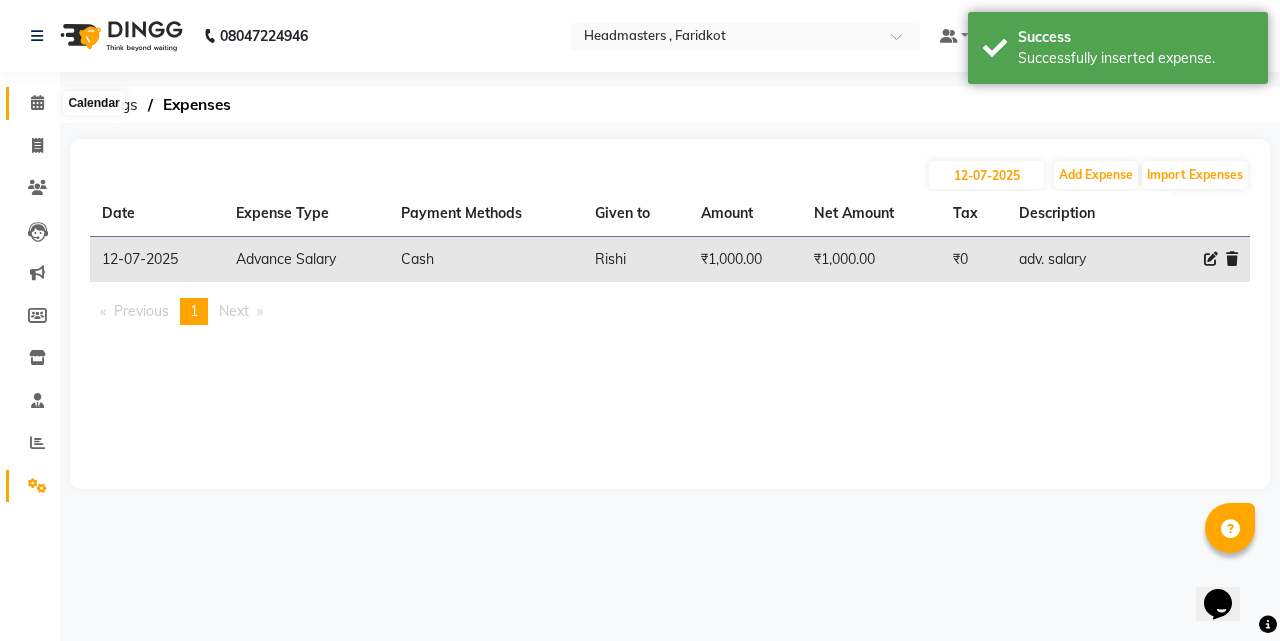 click 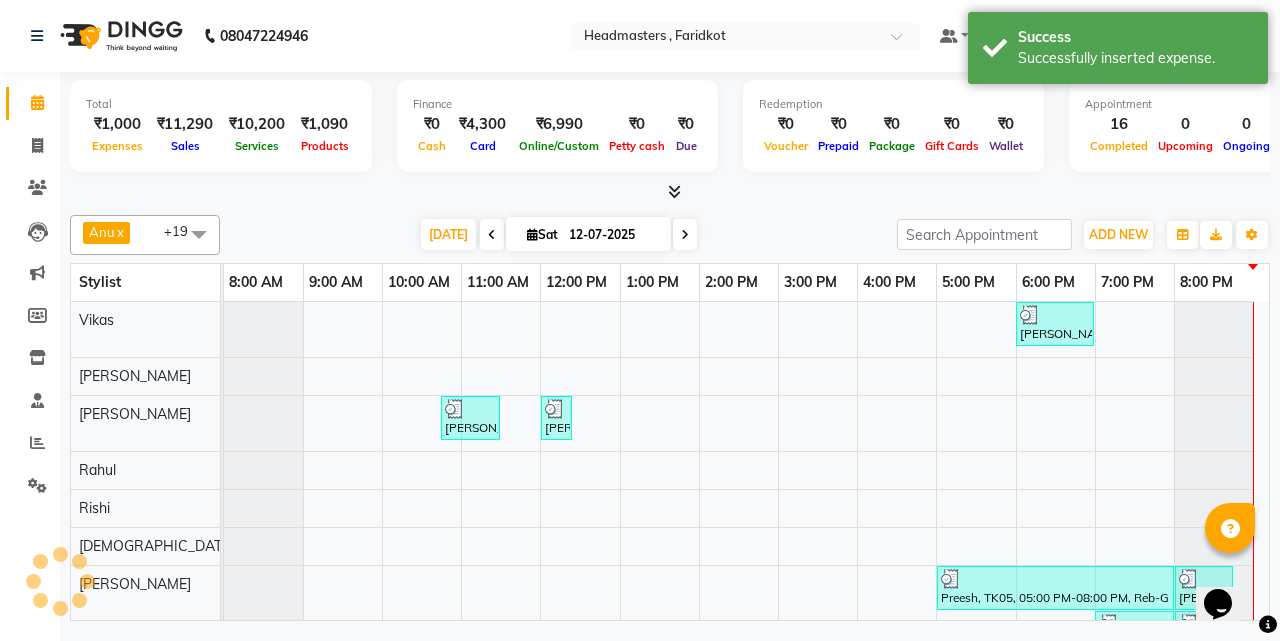scroll, scrollTop: 0, scrollLeft: 0, axis: both 